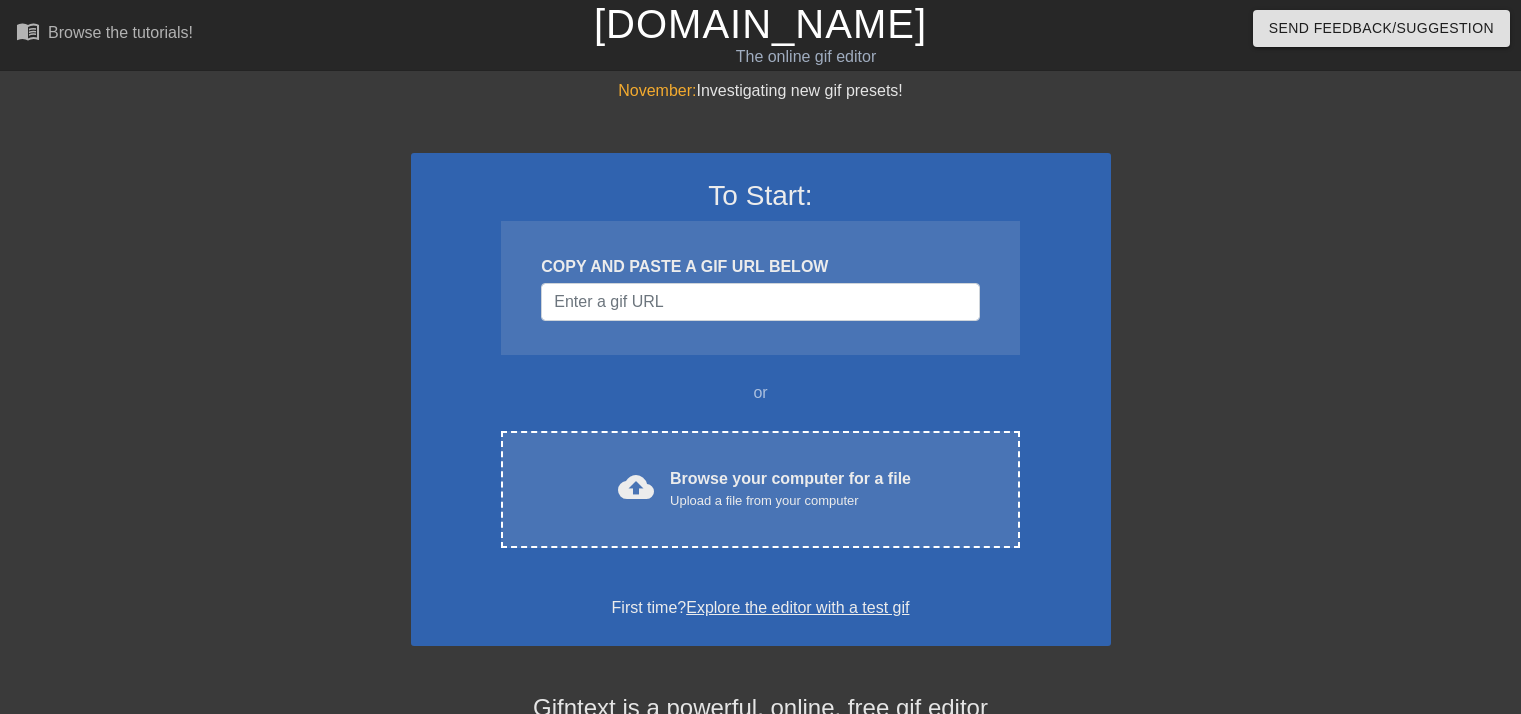 scroll, scrollTop: 0, scrollLeft: 0, axis: both 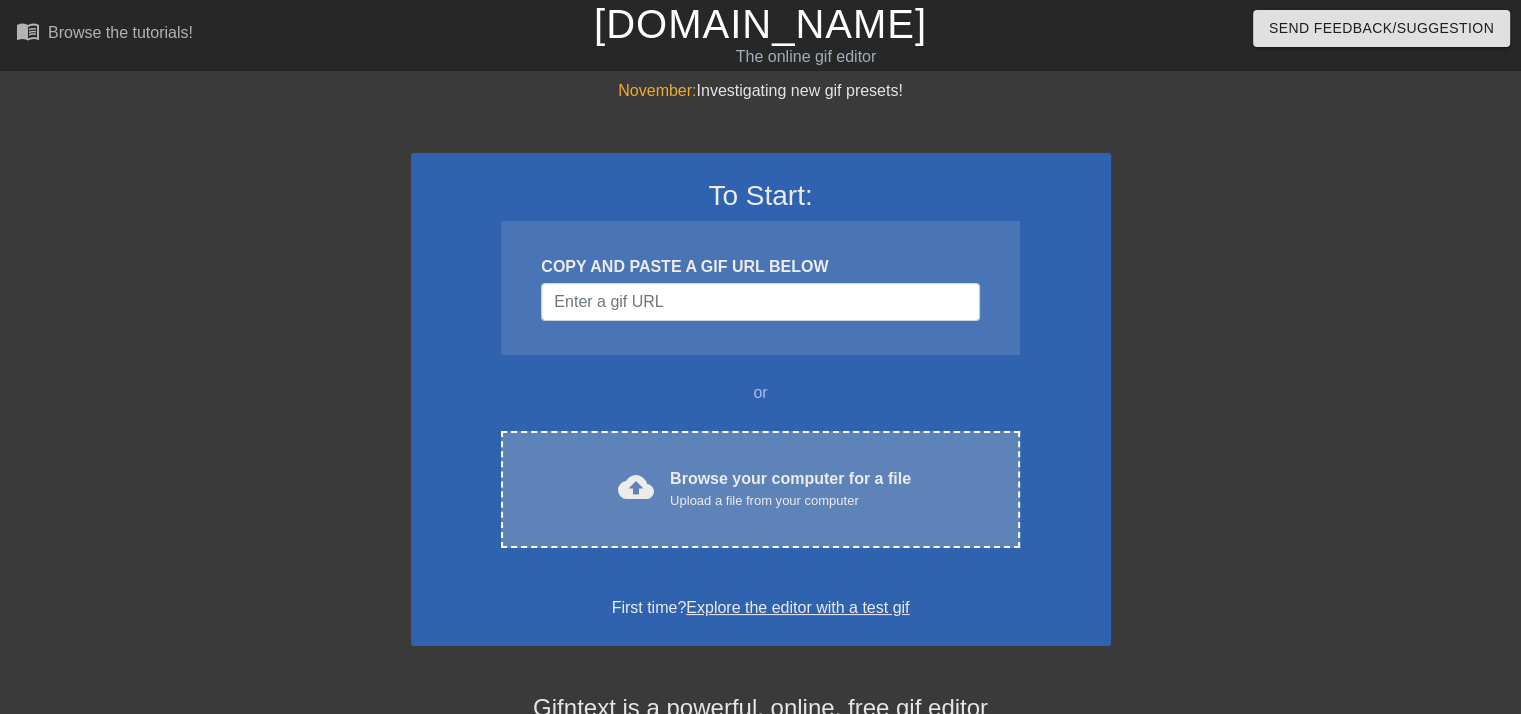 click on "Browse your computer for a file Upload a file from your computer" at bounding box center (790, 489) 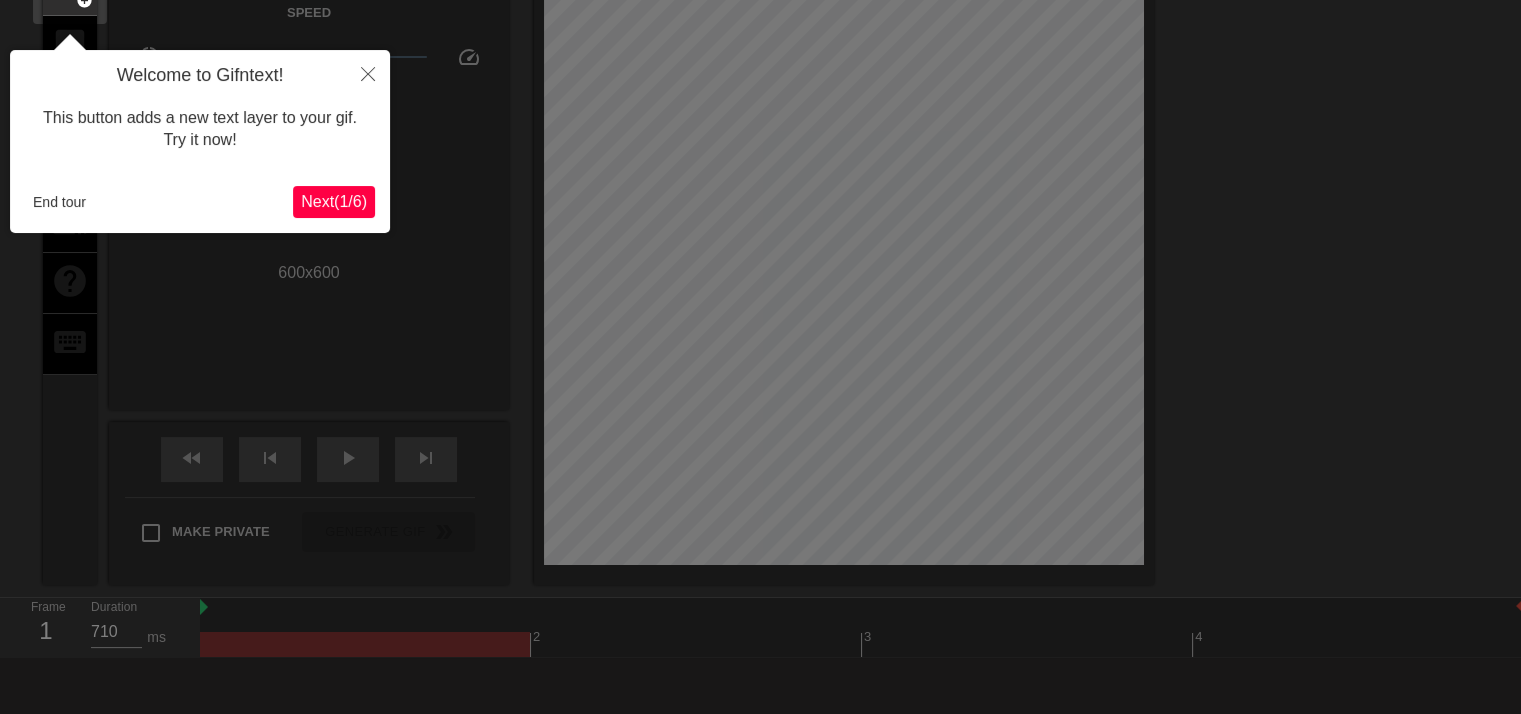 scroll, scrollTop: 0, scrollLeft: 0, axis: both 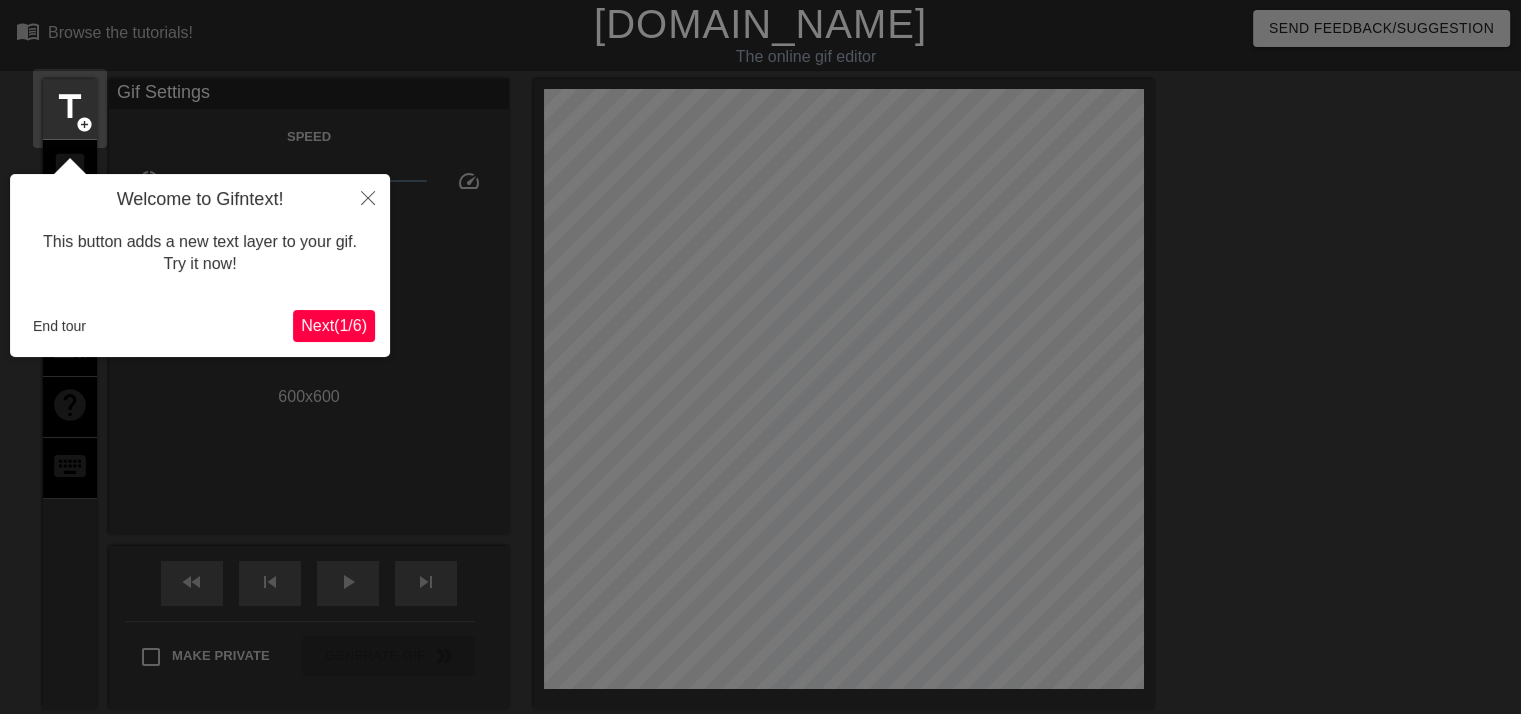 click on "Next  ( 1 / 6 )" at bounding box center (334, 325) 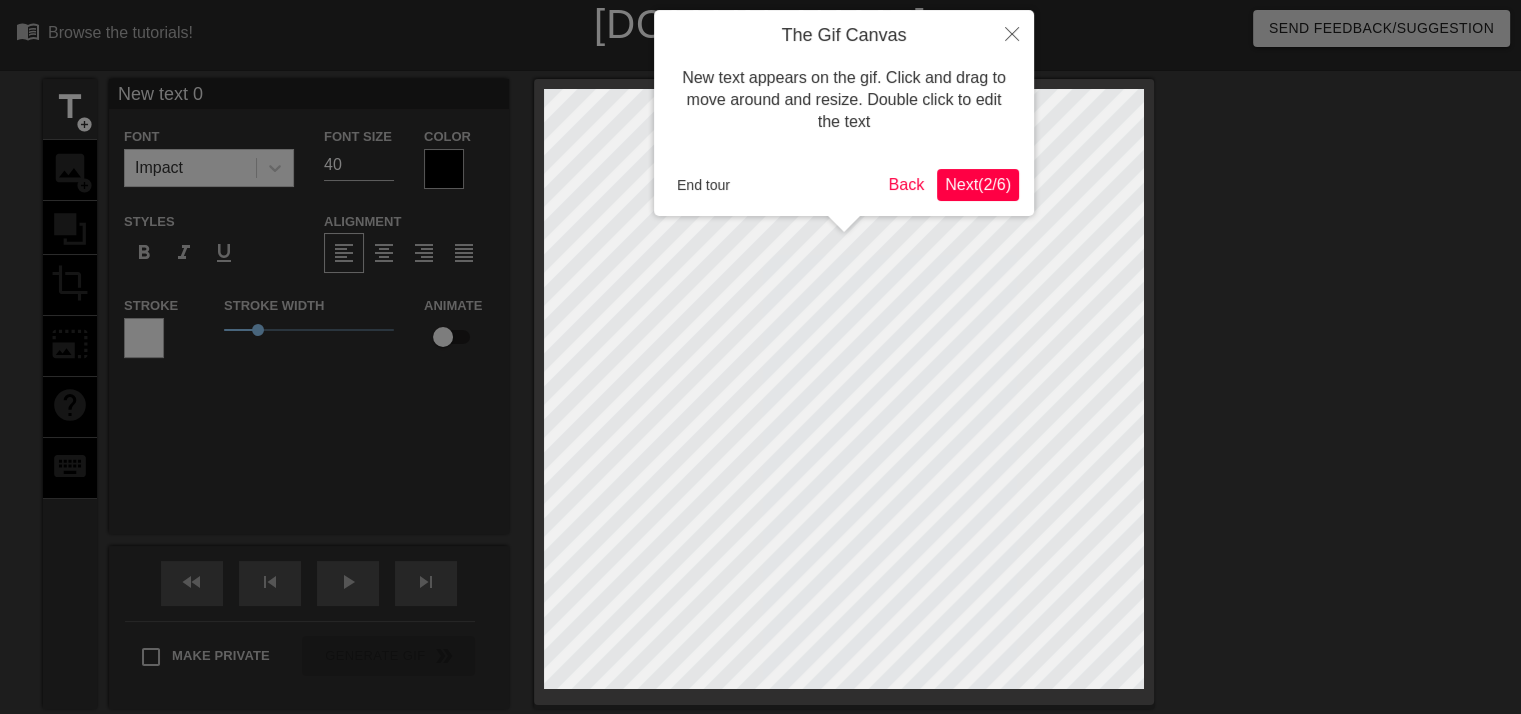 click on "Next  ( 2 / 6 )" at bounding box center (978, 184) 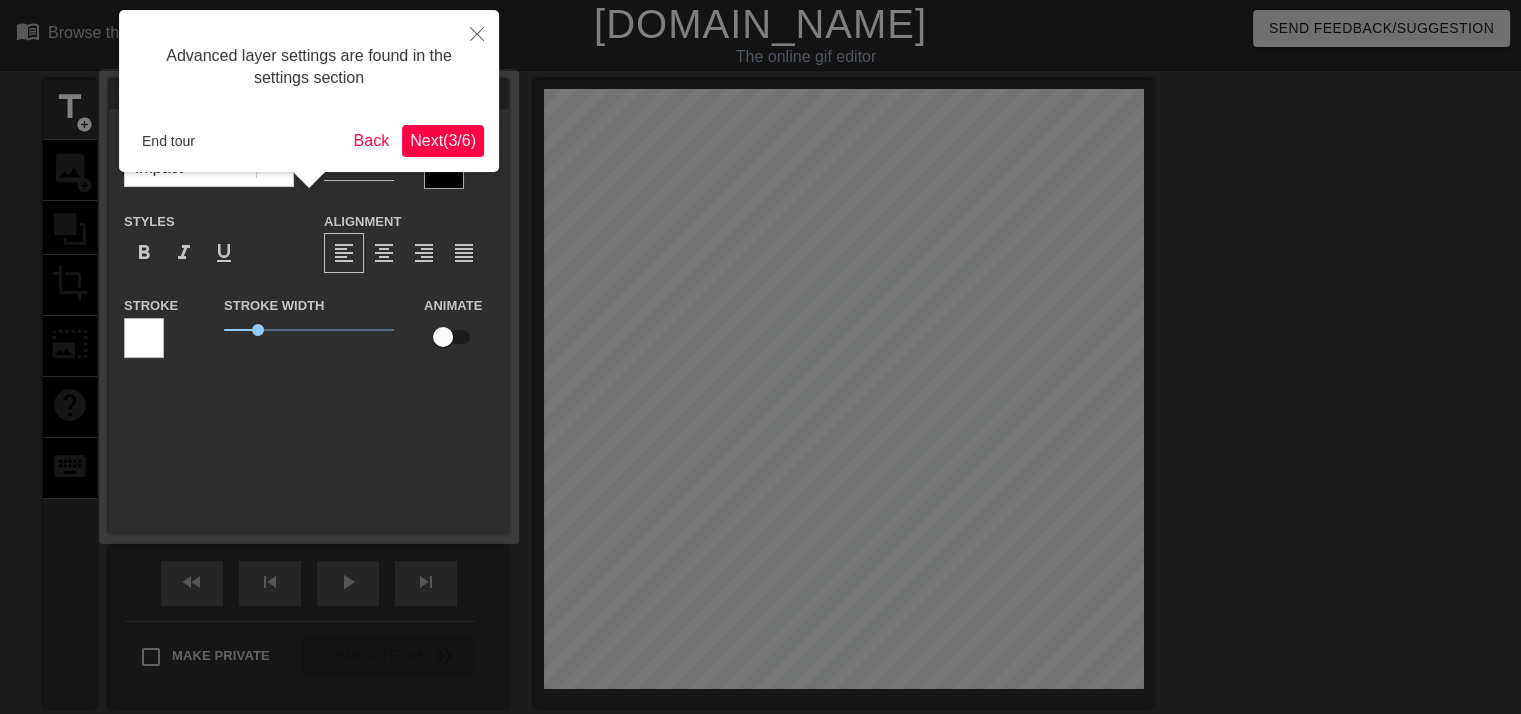 scroll, scrollTop: 48, scrollLeft: 0, axis: vertical 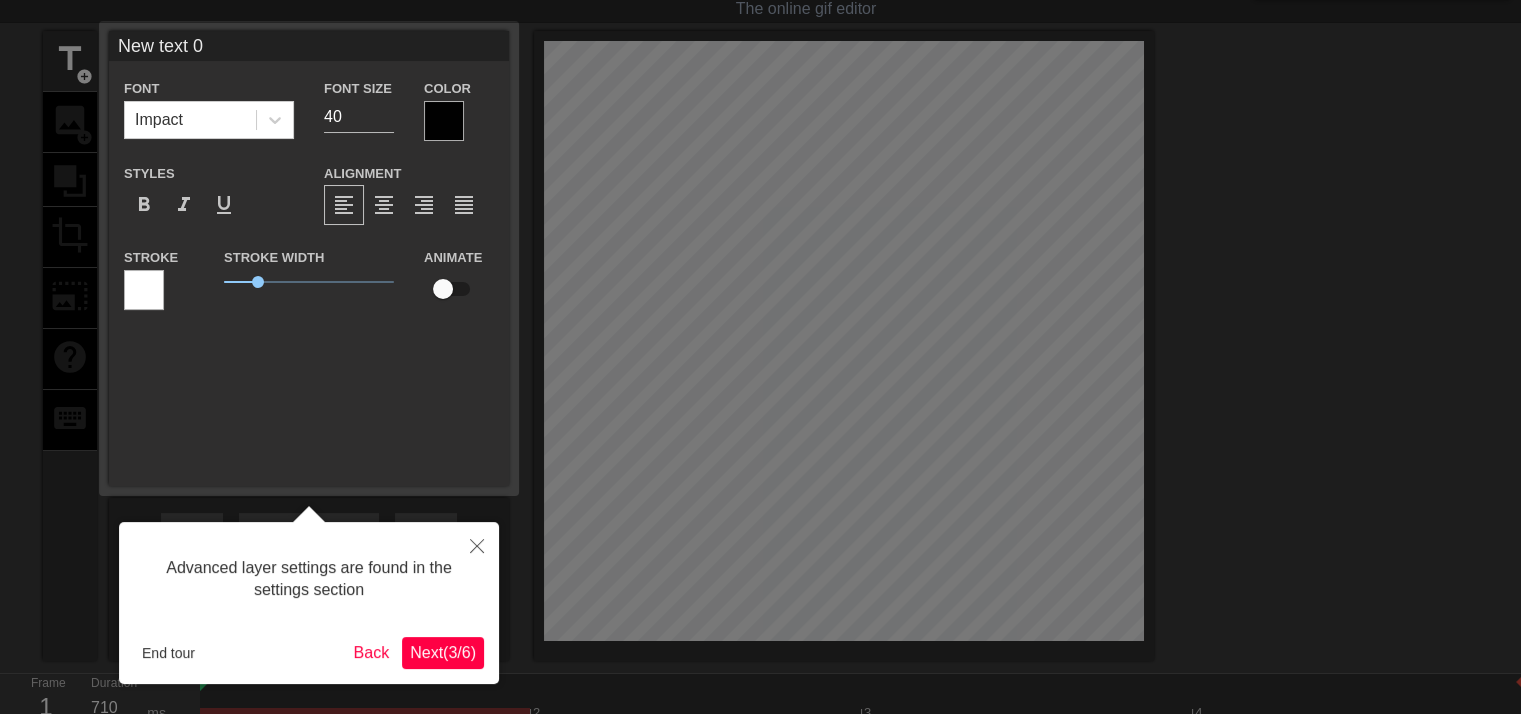 click on "Next  ( 3 / 6 )" at bounding box center [443, 652] 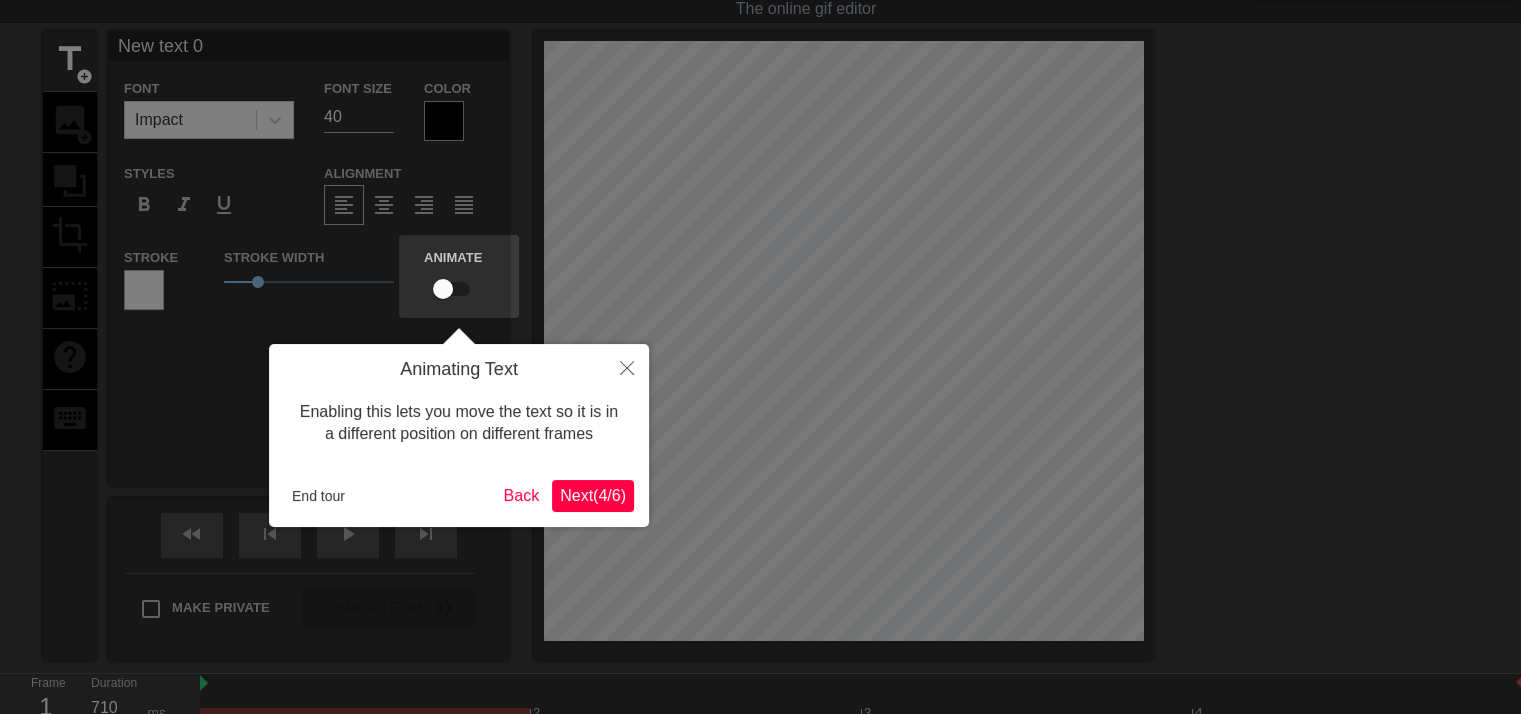 scroll, scrollTop: 0, scrollLeft: 0, axis: both 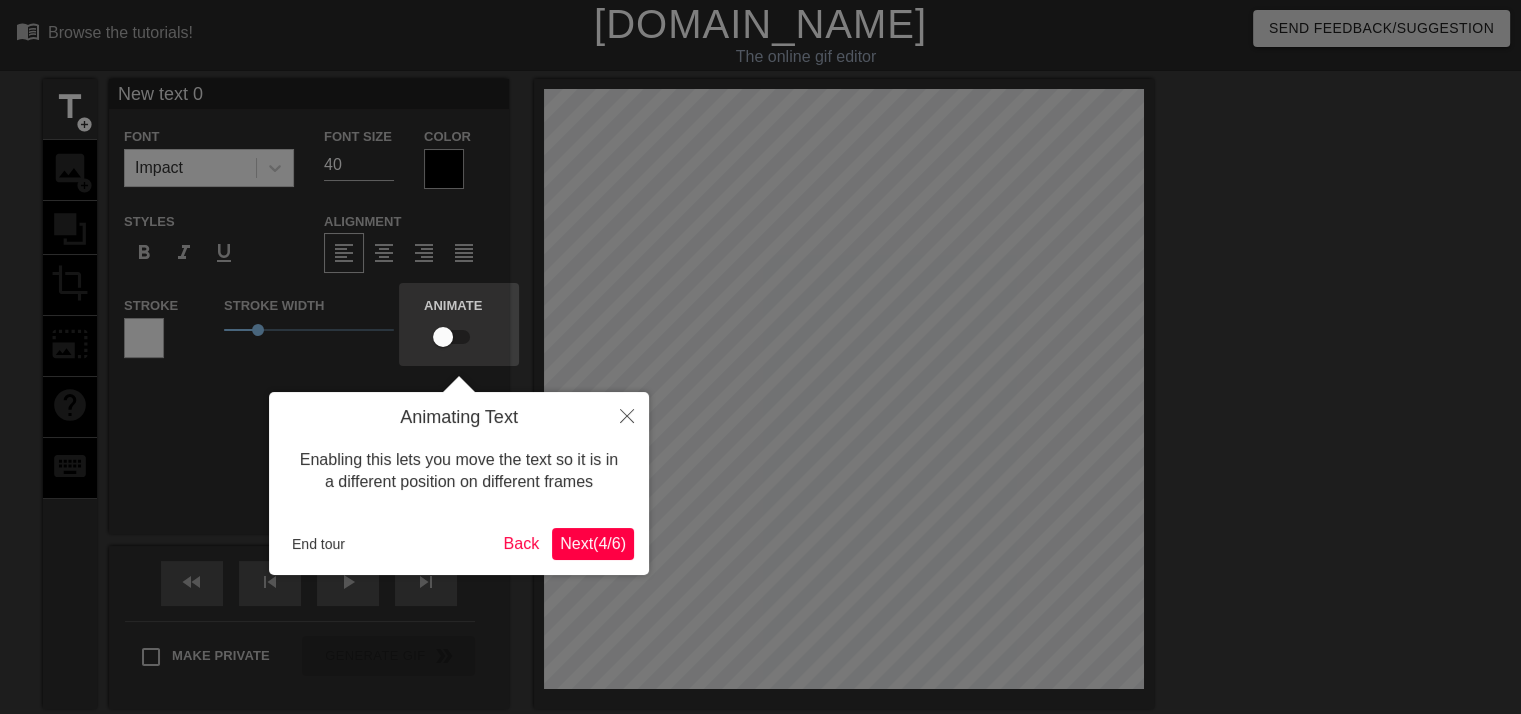 click on "Next  ( 4 / 6 )" at bounding box center [593, 544] 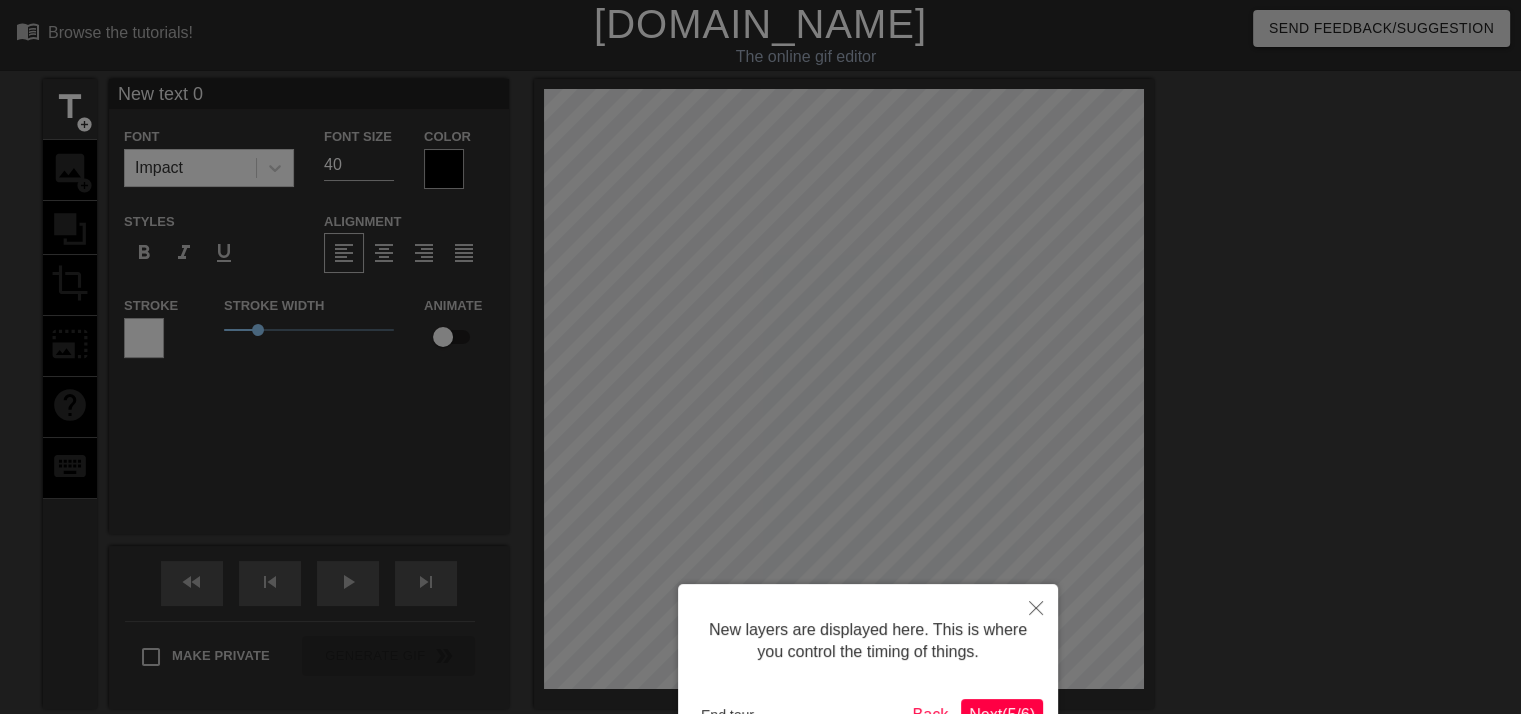 scroll, scrollTop: 130, scrollLeft: 0, axis: vertical 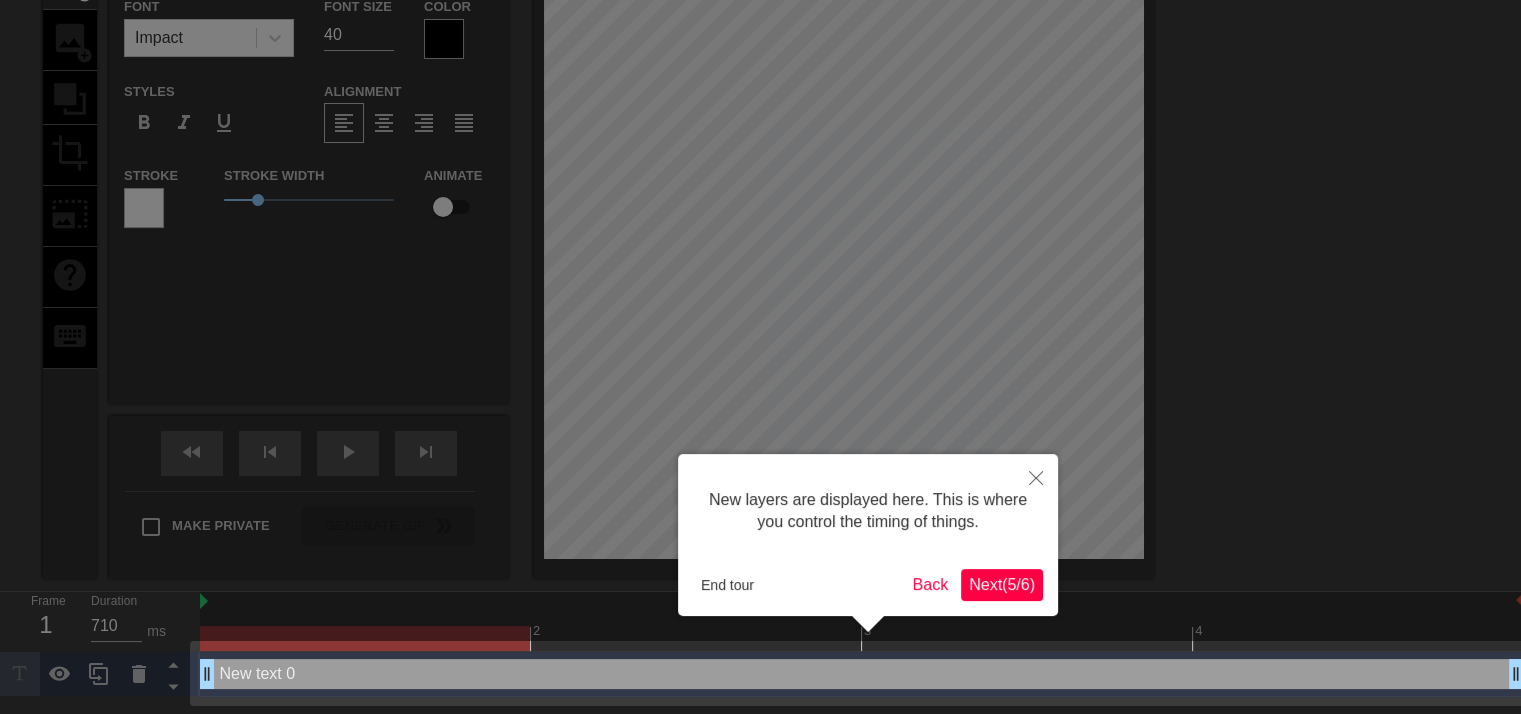 click on "Next  ( 5 / 6 )" at bounding box center [1002, 584] 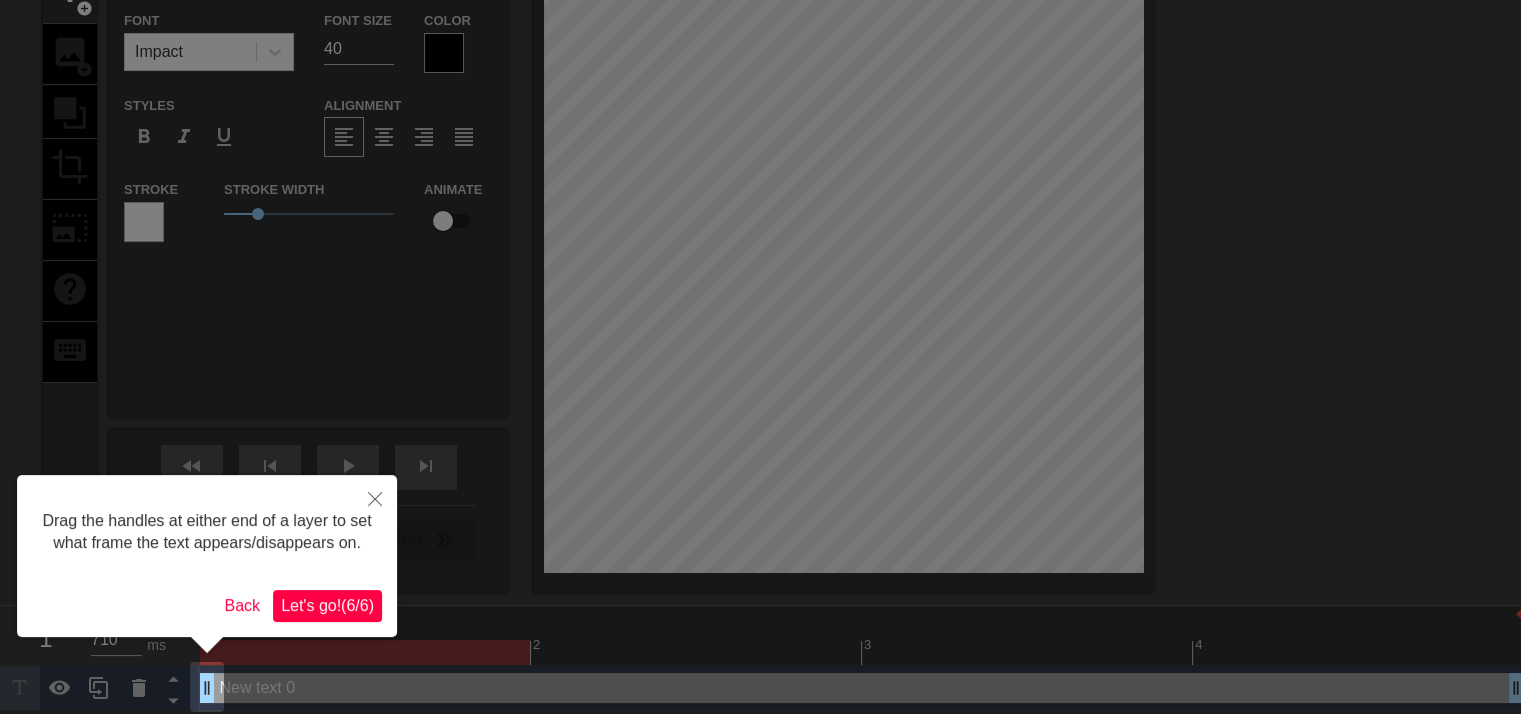 scroll, scrollTop: 122, scrollLeft: 0, axis: vertical 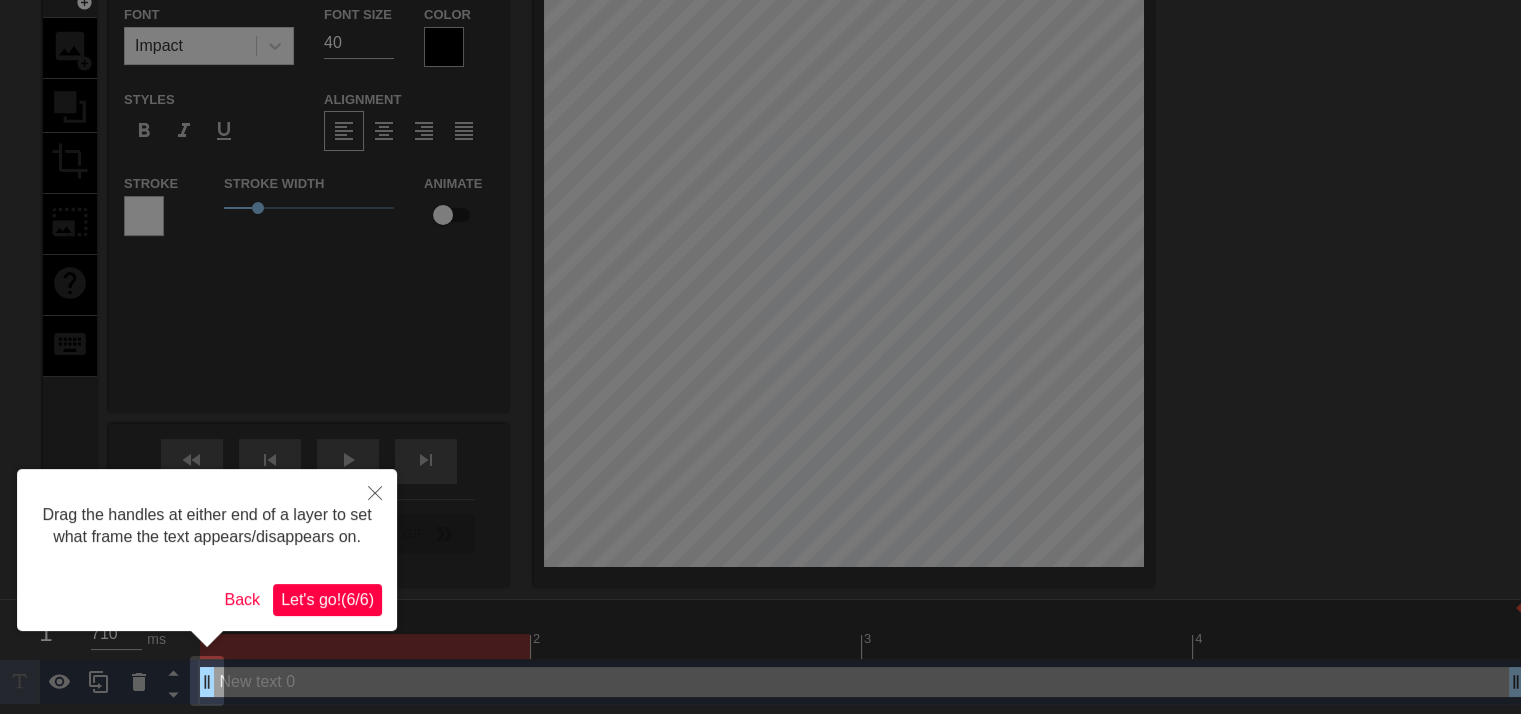 click on "Let's go!  ( 6 / 6 )" at bounding box center [327, 599] 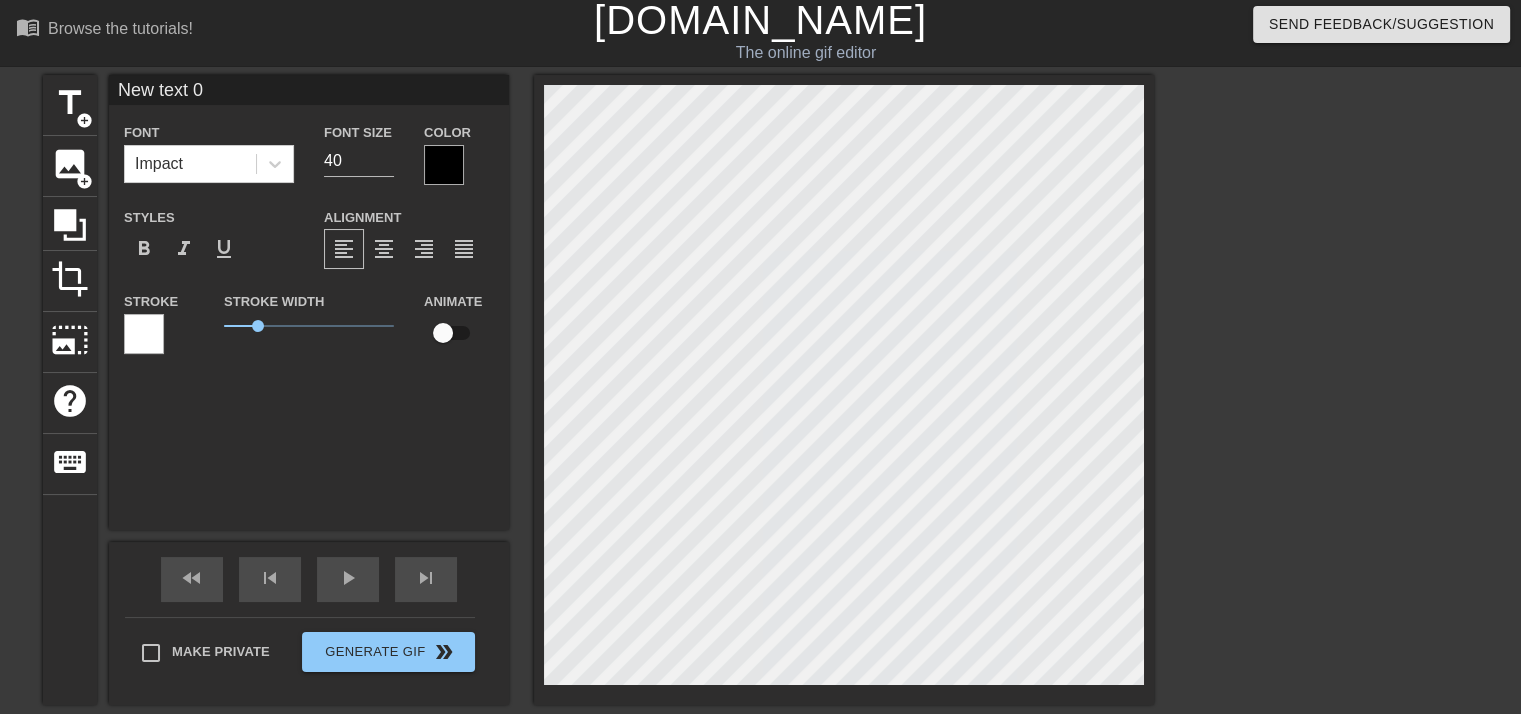 scroll, scrollTop: 0, scrollLeft: 0, axis: both 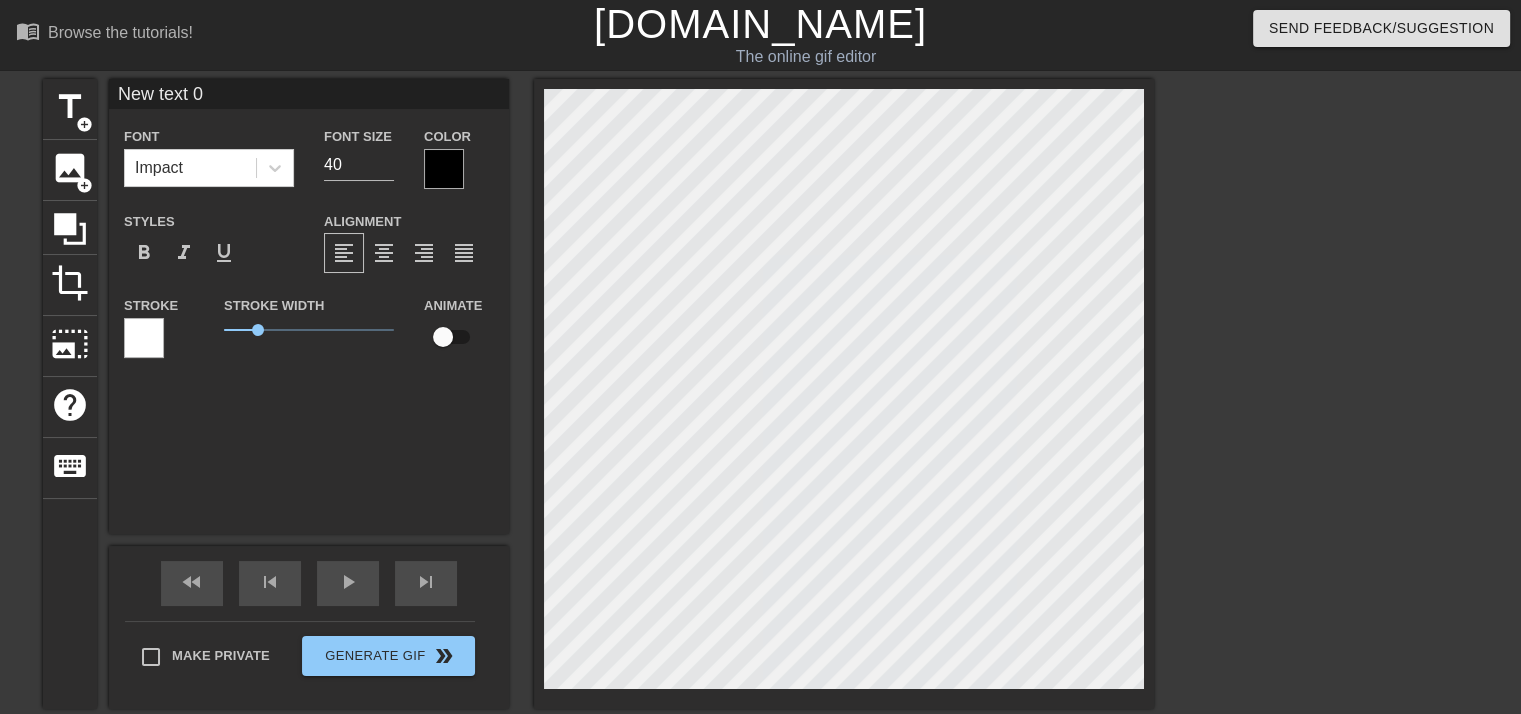 type on "P" 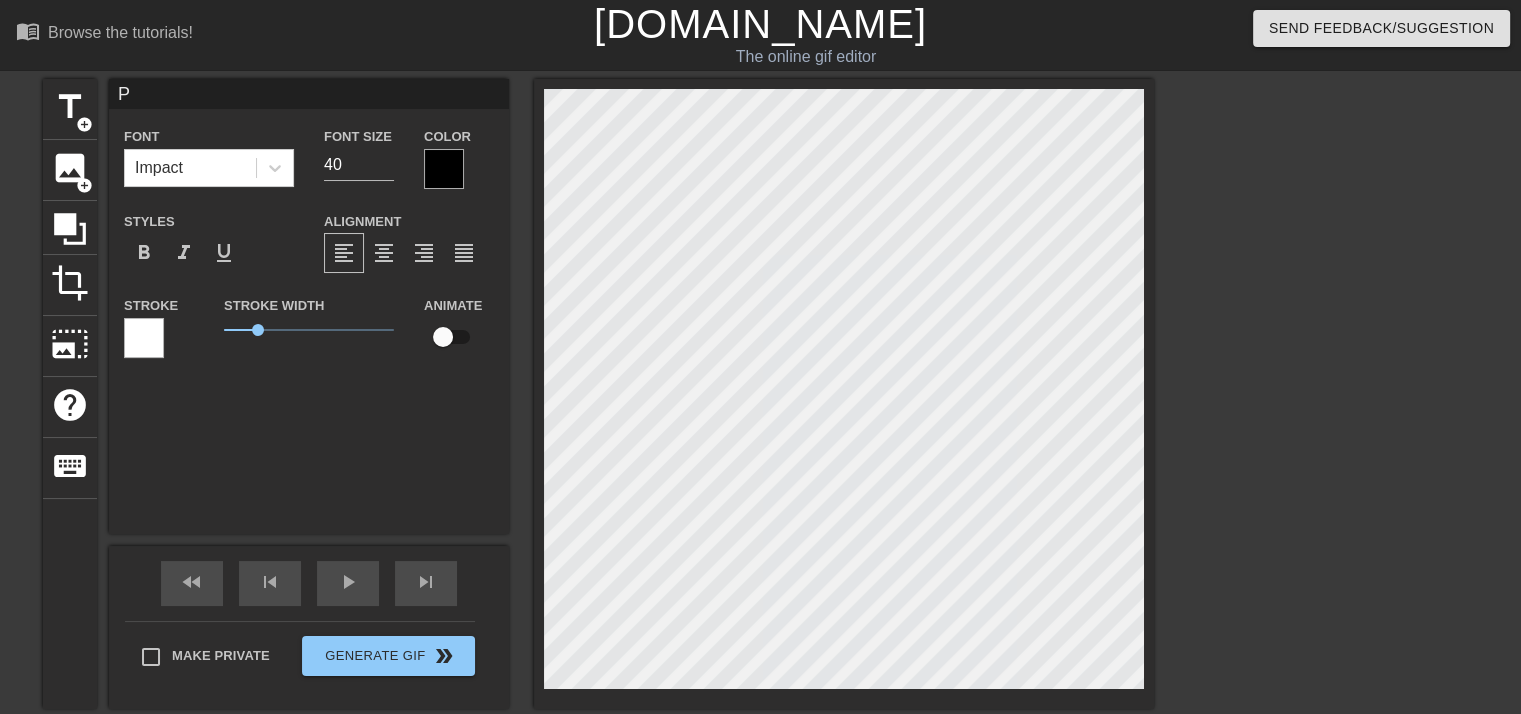 scroll, scrollTop: 2, scrollLeft: 3, axis: both 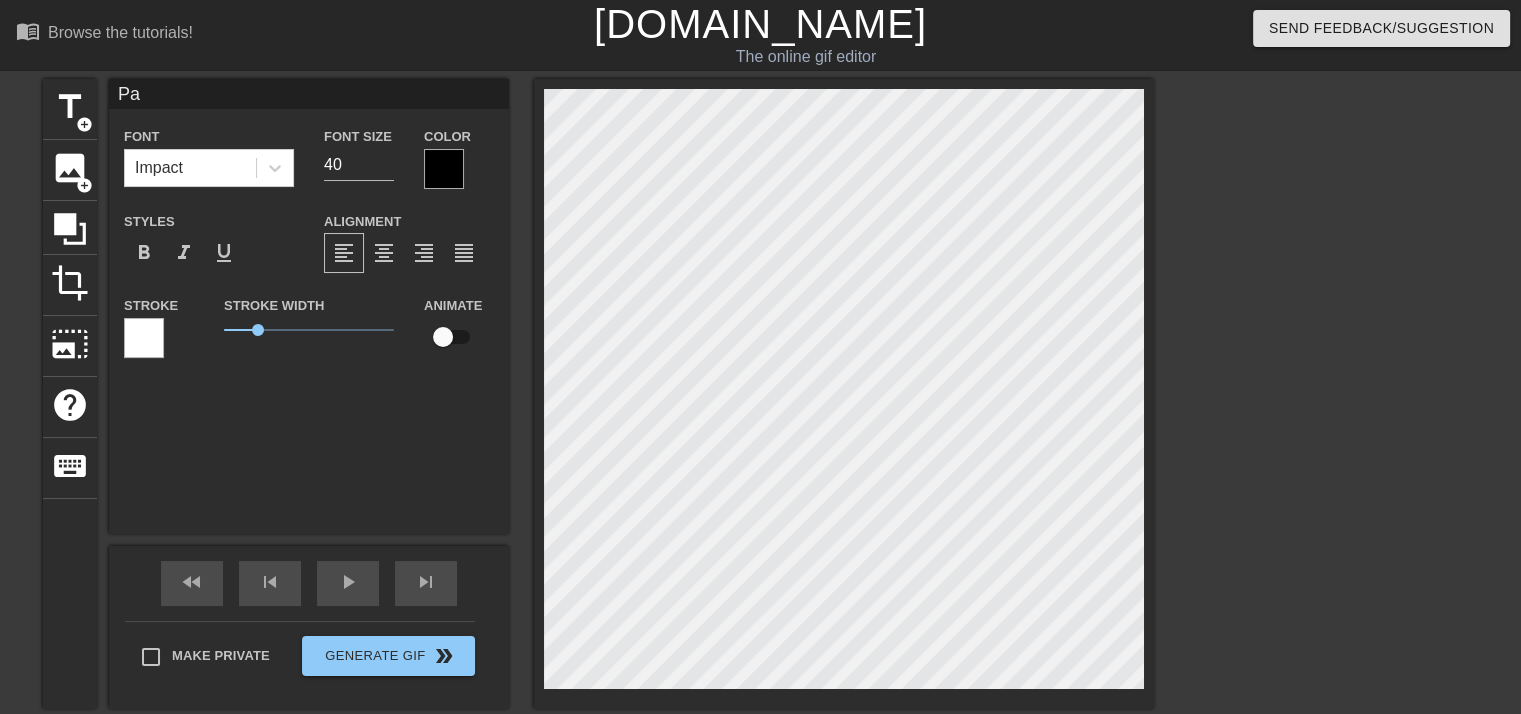 type on "Pay" 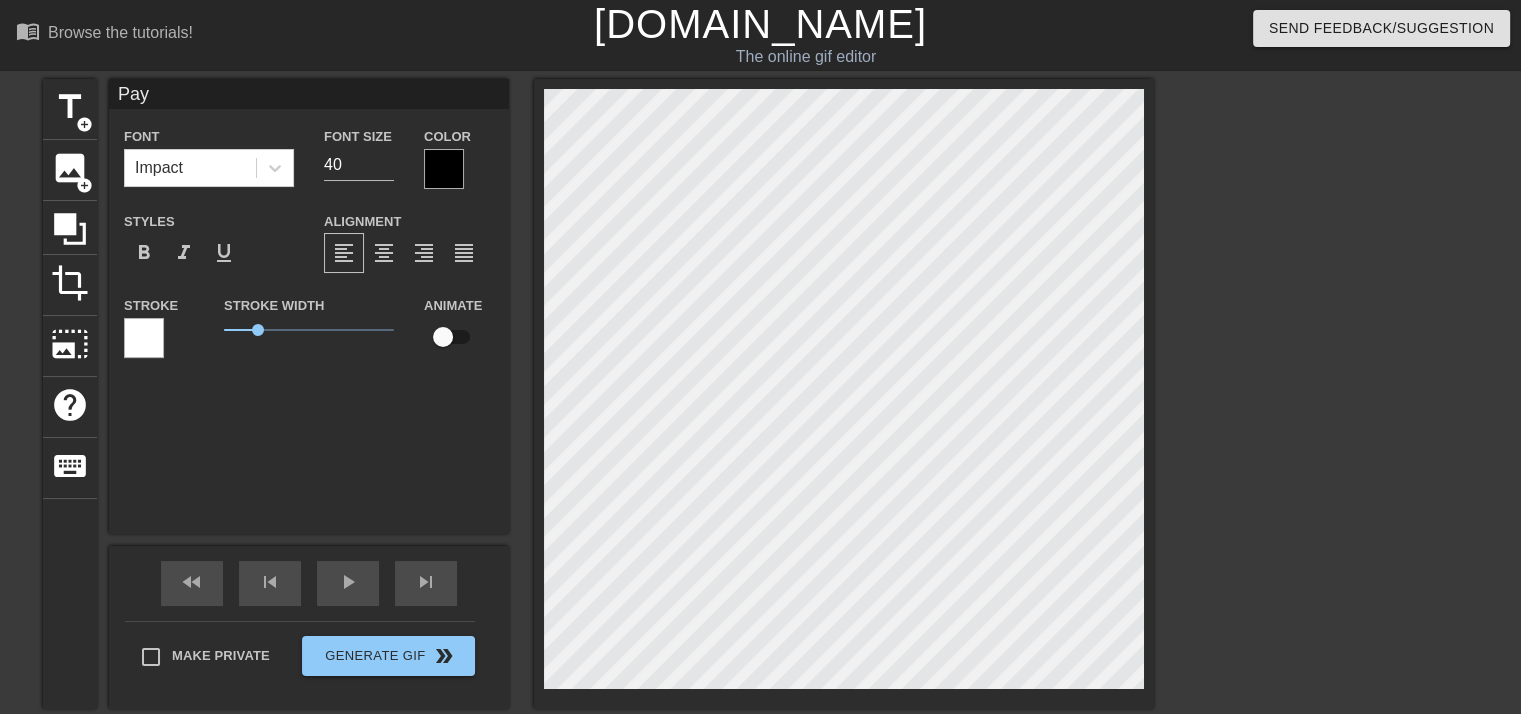 type on "Payd" 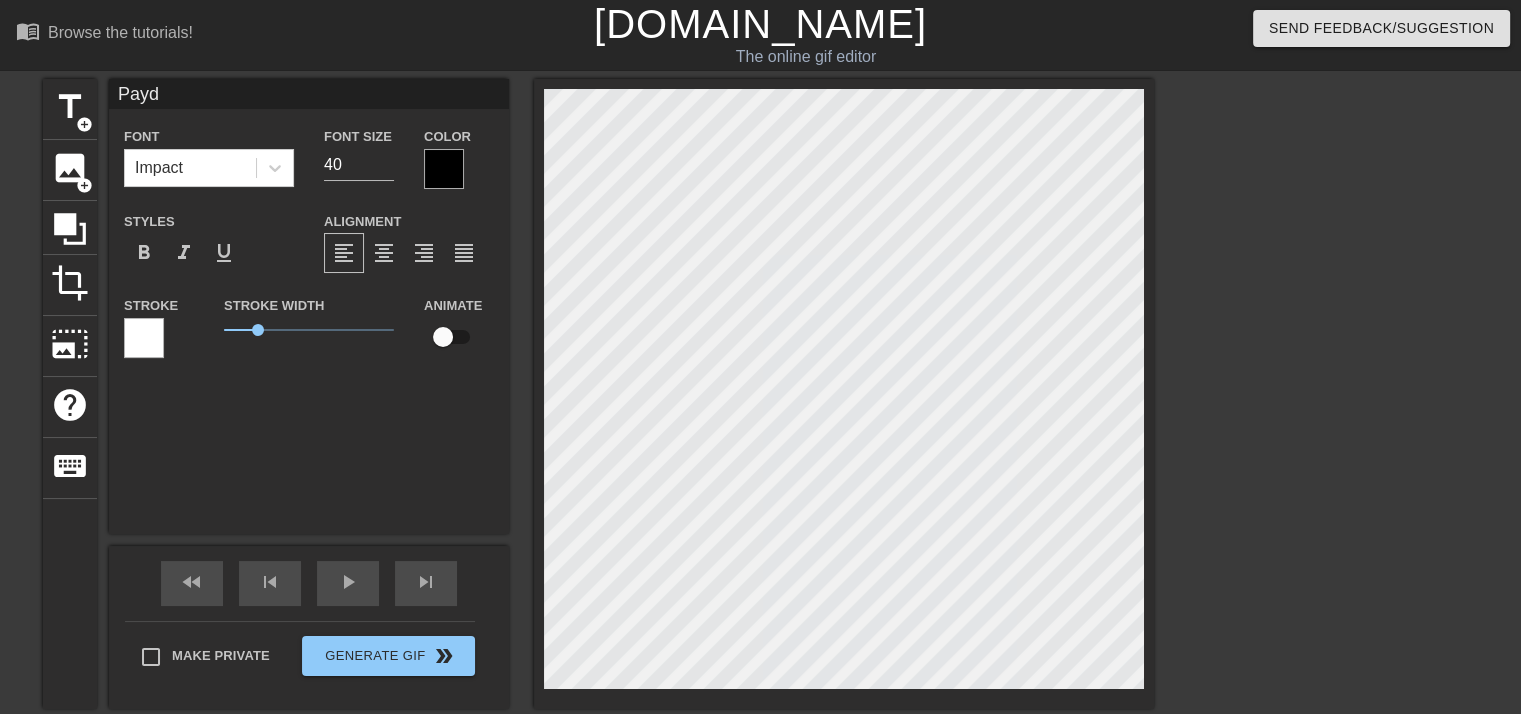 type on "Payda" 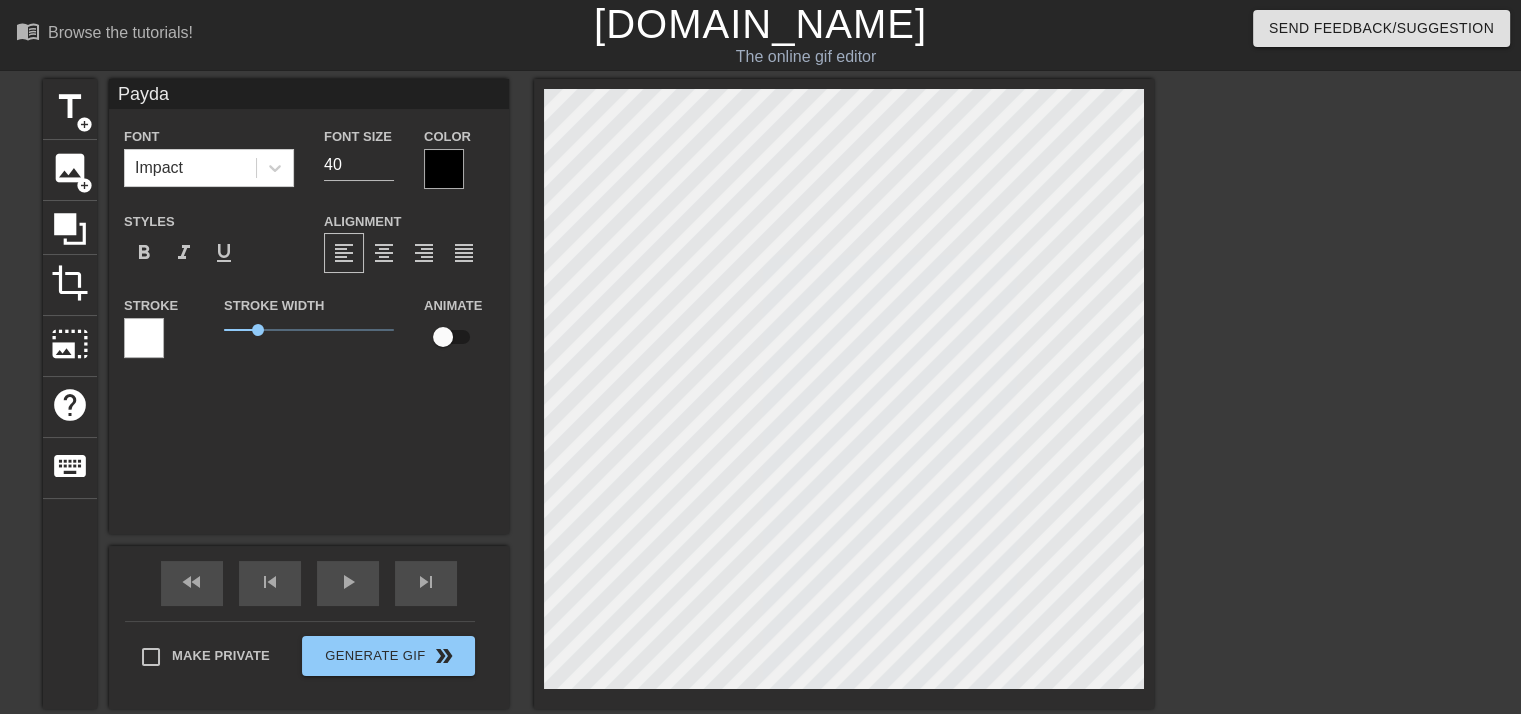 type on "Payday" 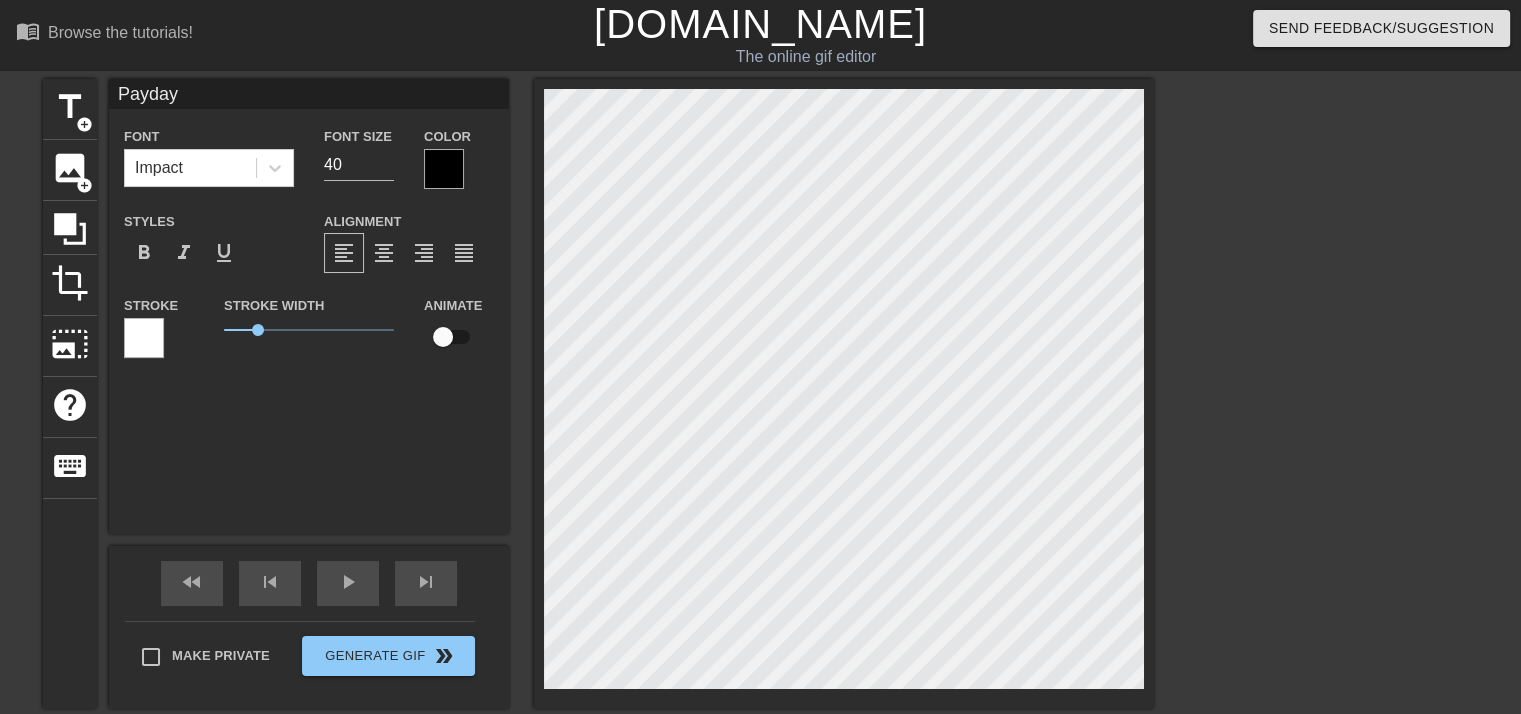 type on "Payday" 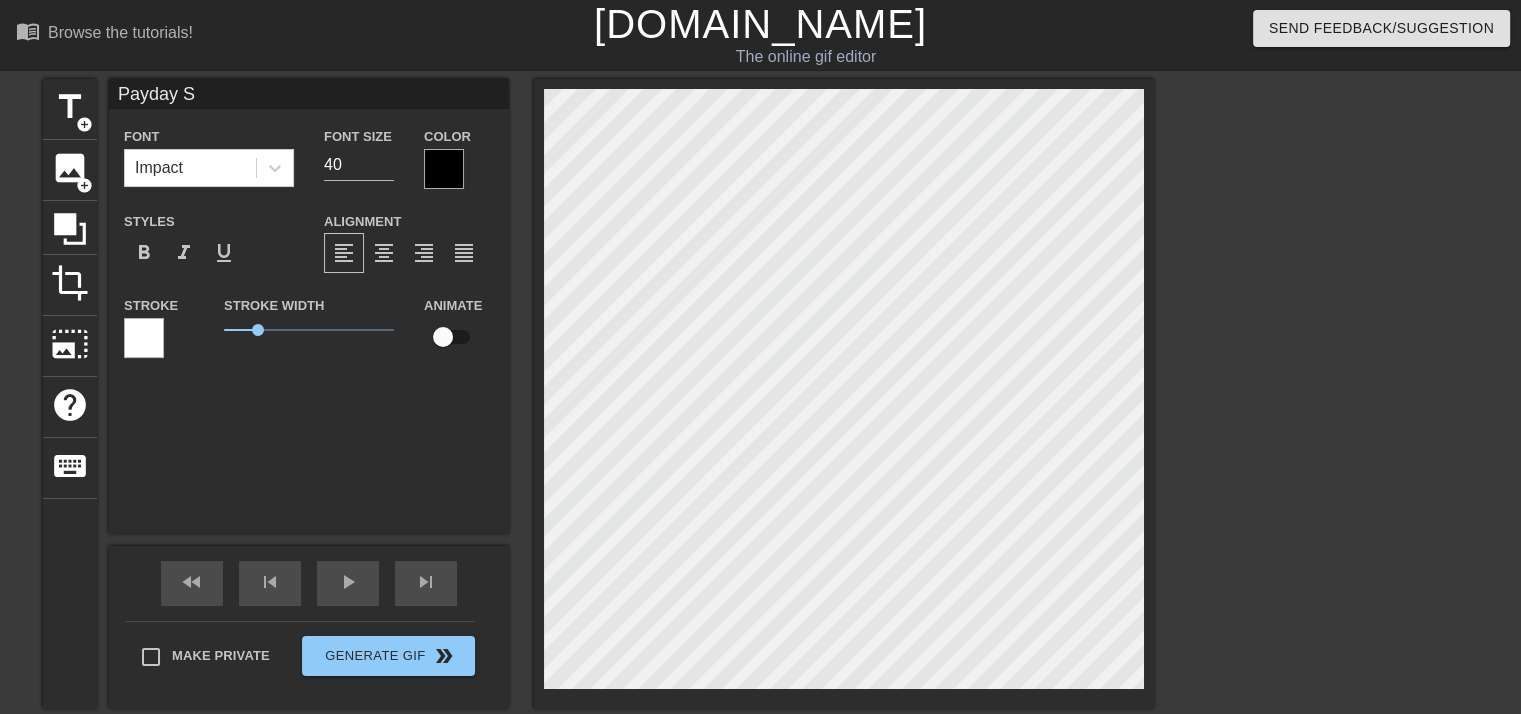 type on "Payday Sa" 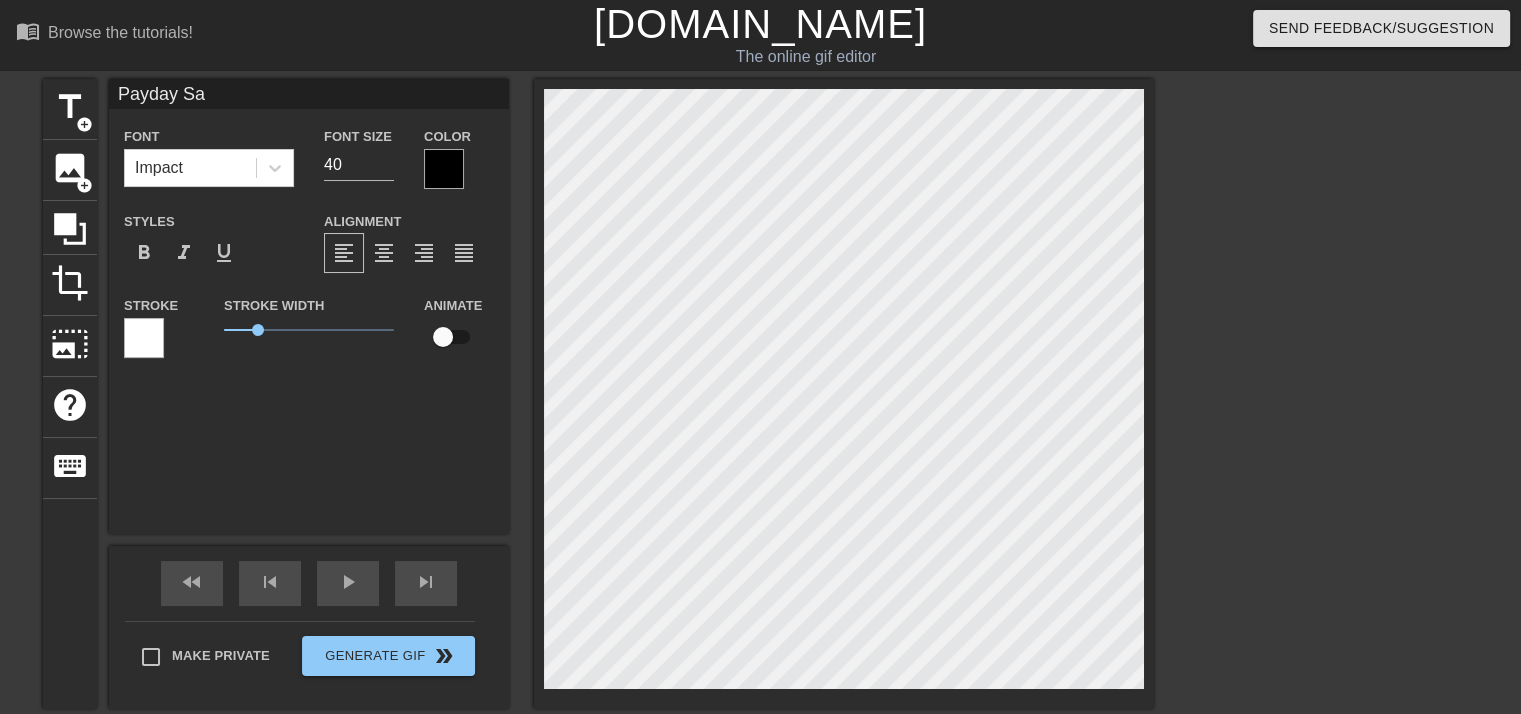 type on "Payday [PERSON_NAME]" 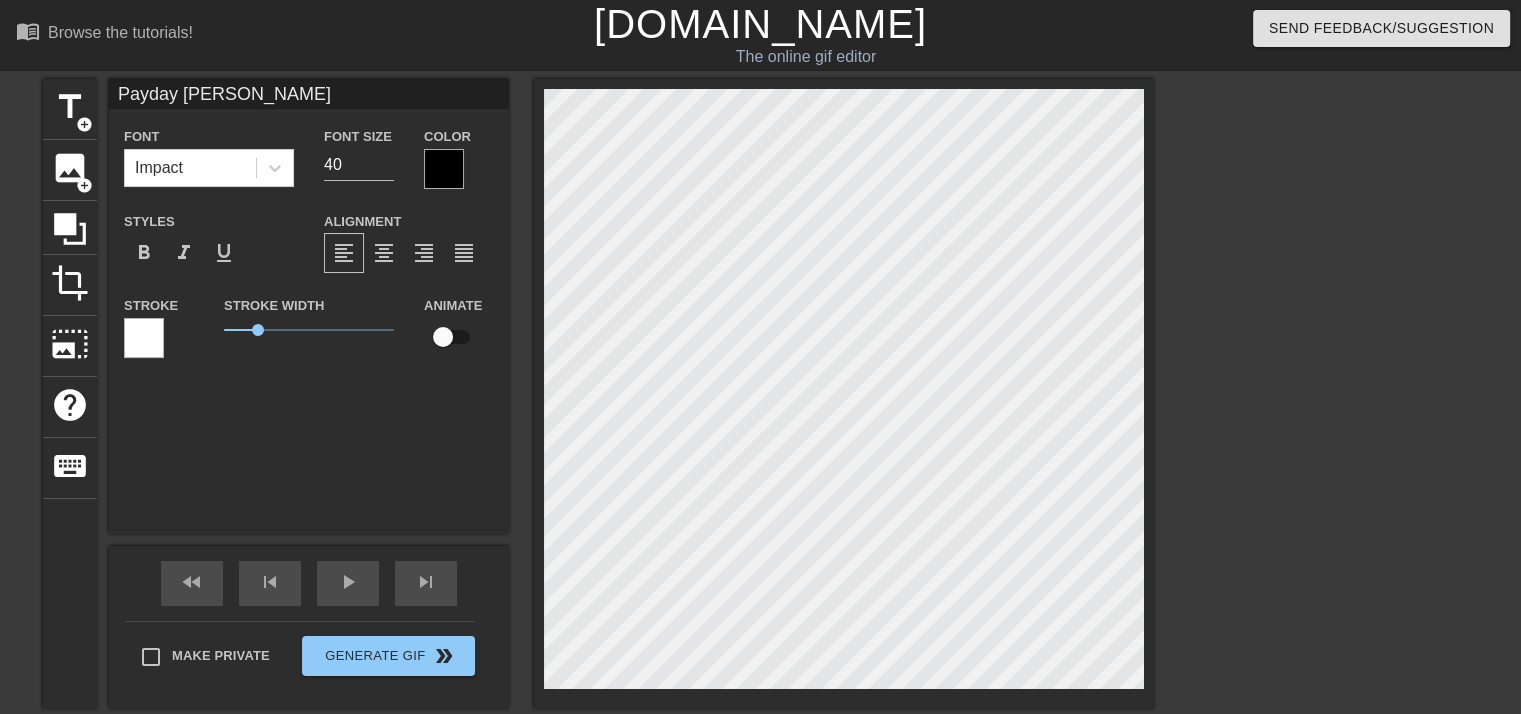 type on "Payday Sale" 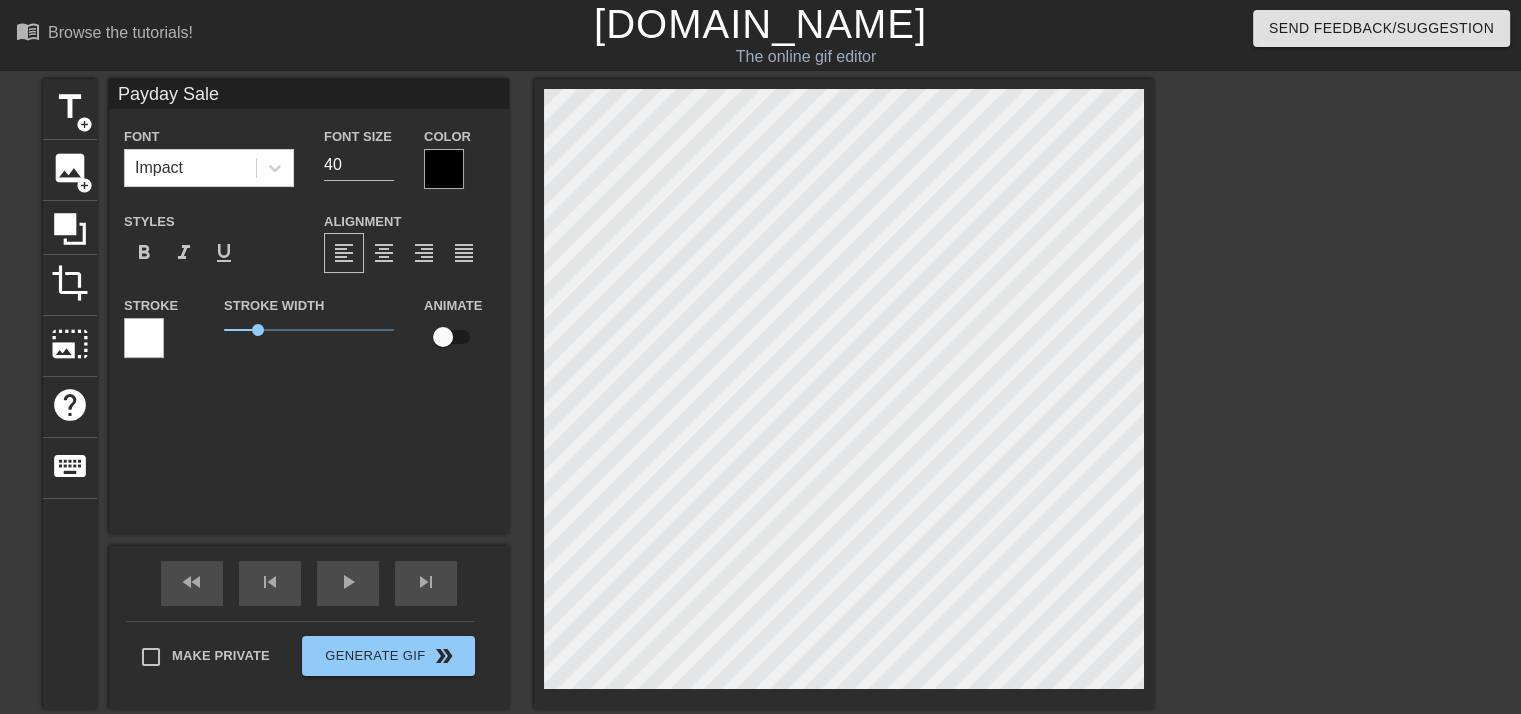 scroll, scrollTop: 2, scrollLeft: 5, axis: both 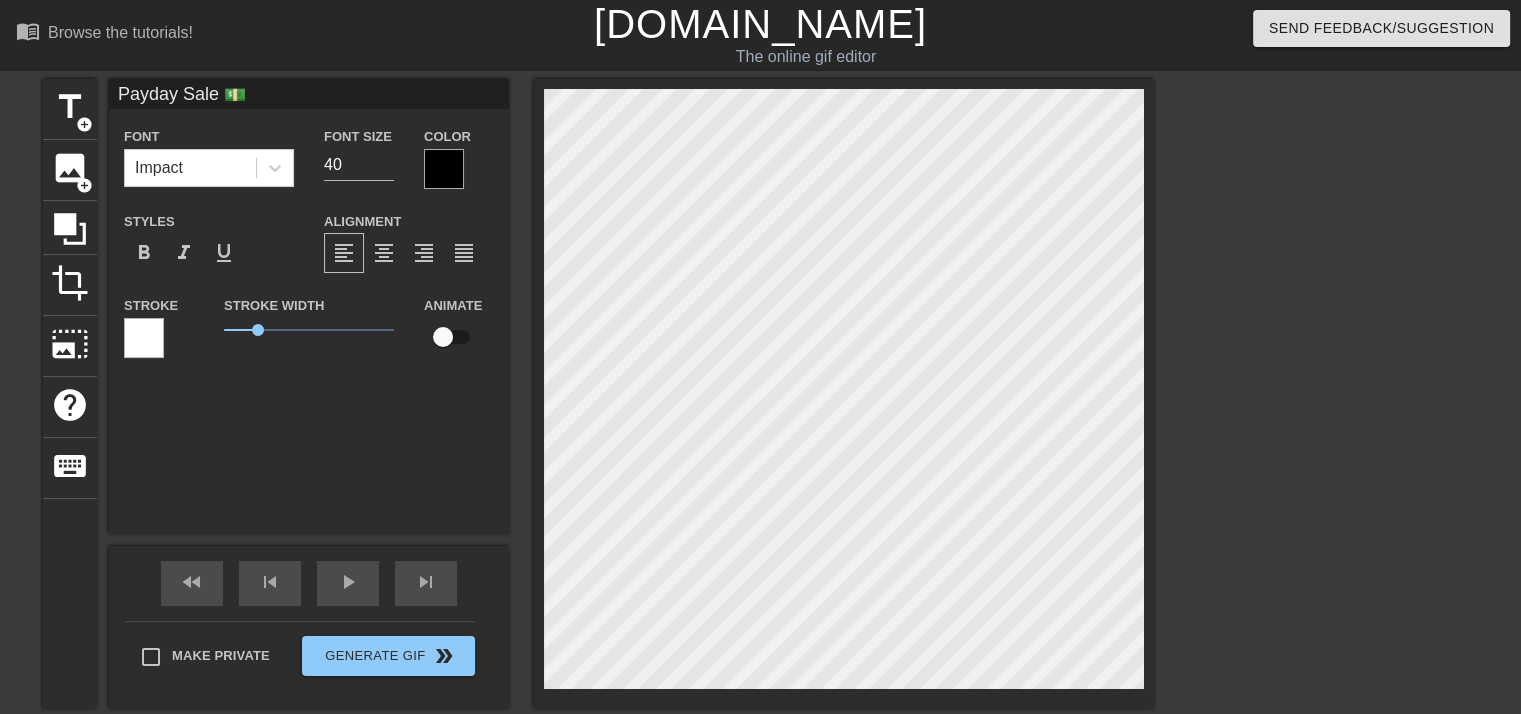 type on "Payday Sale" 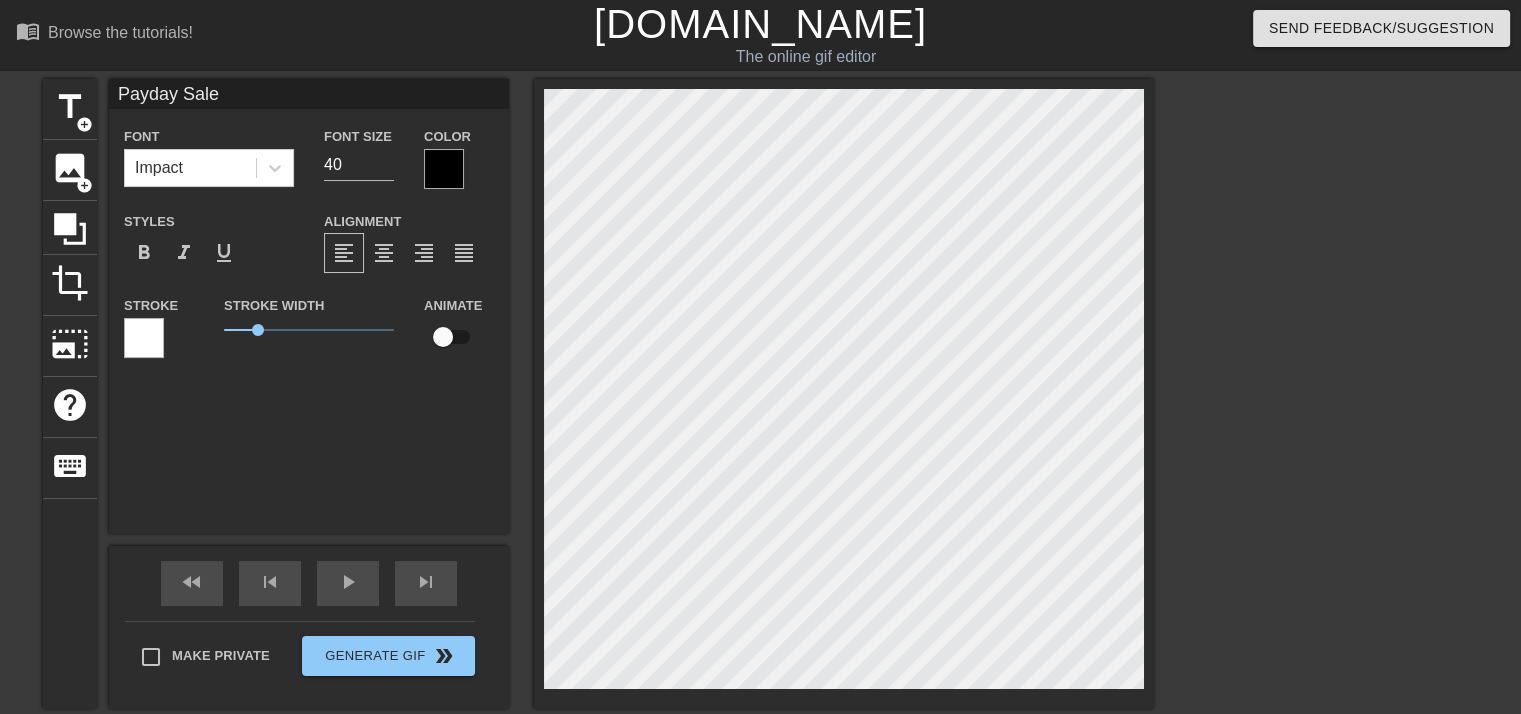 paste on "💸" 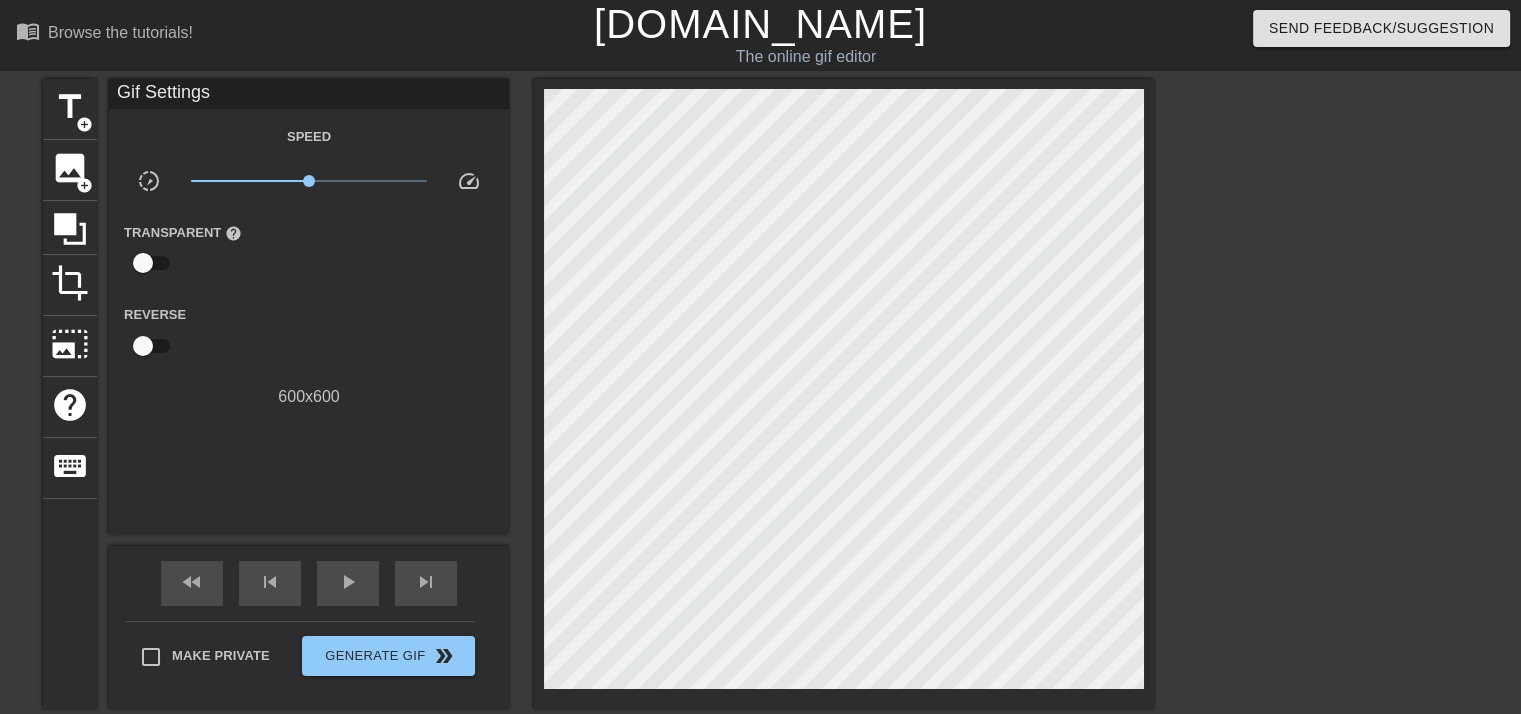 click at bounding box center [1328, 379] 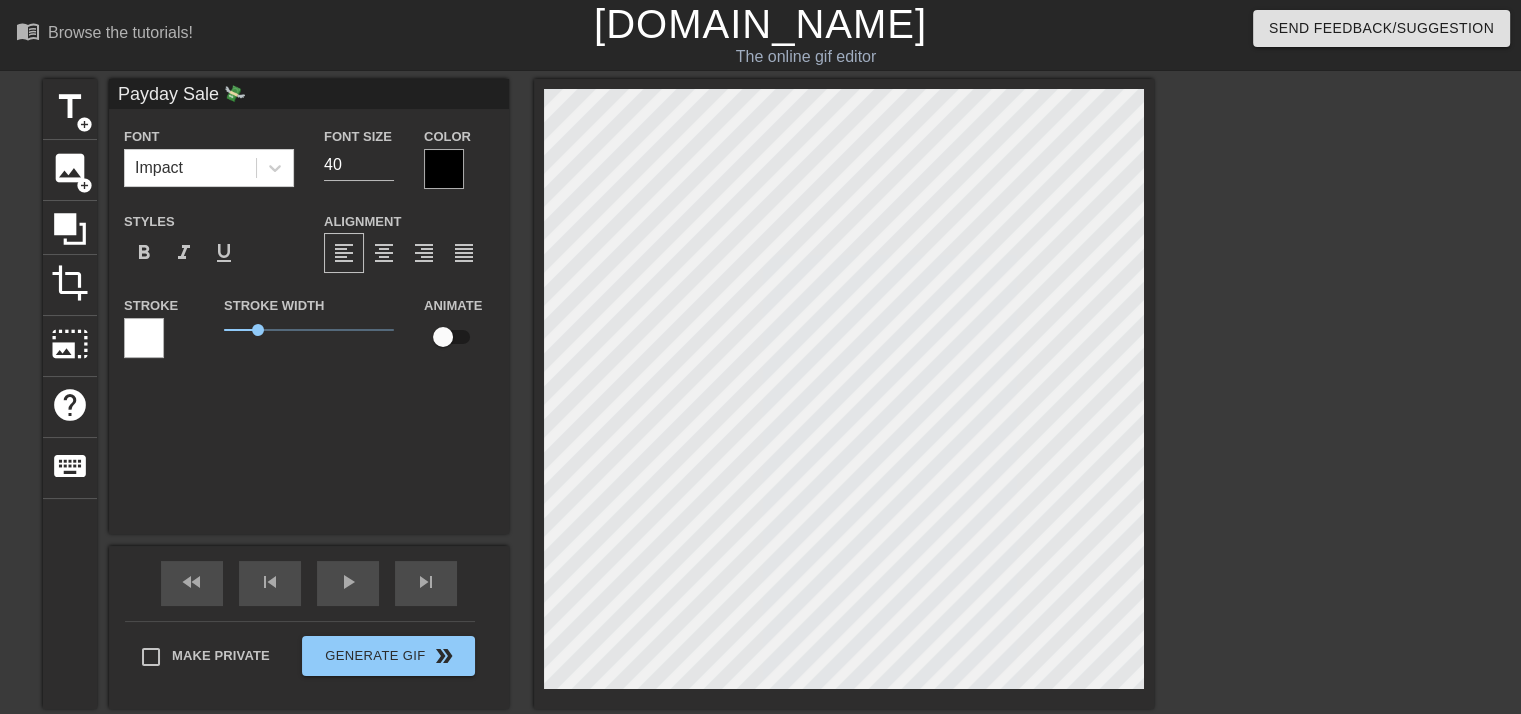 click at bounding box center (1328, 379) 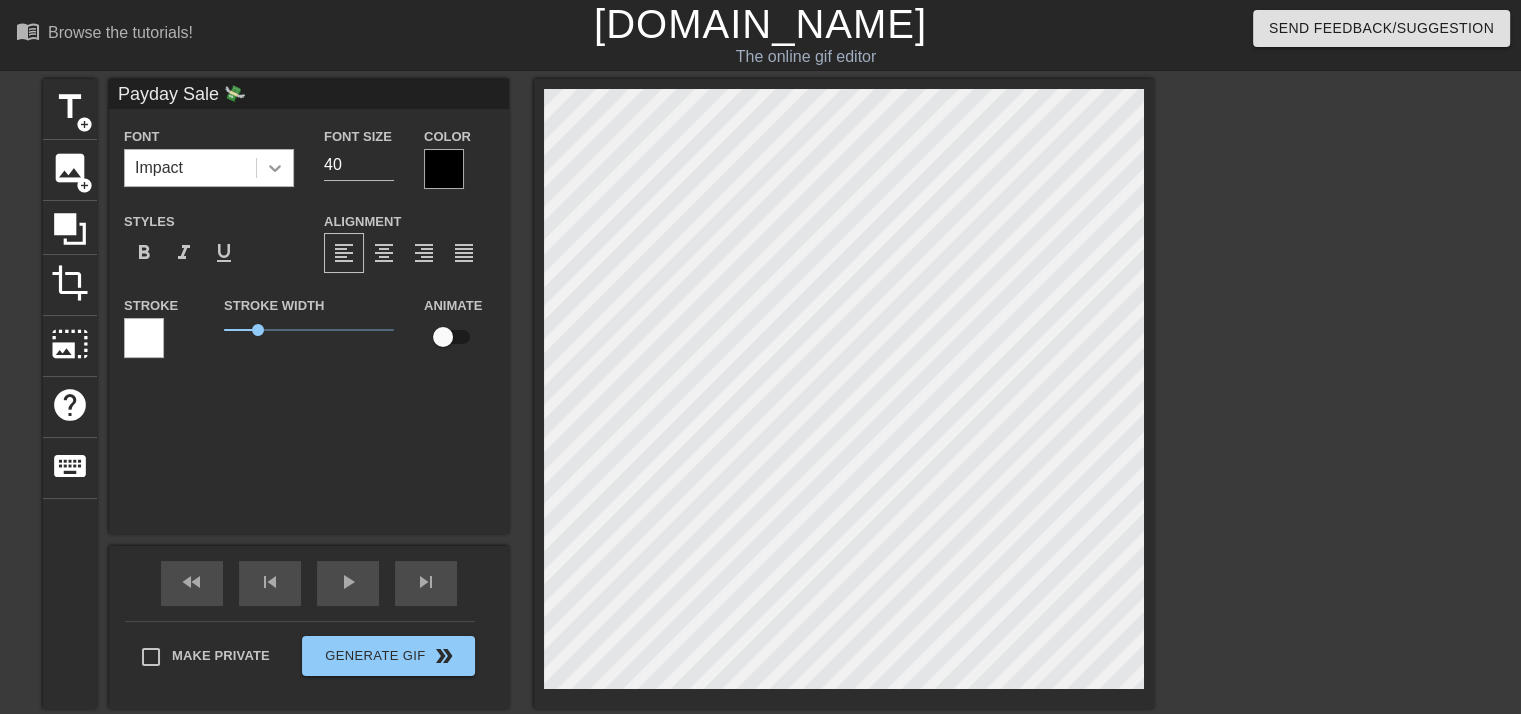 click 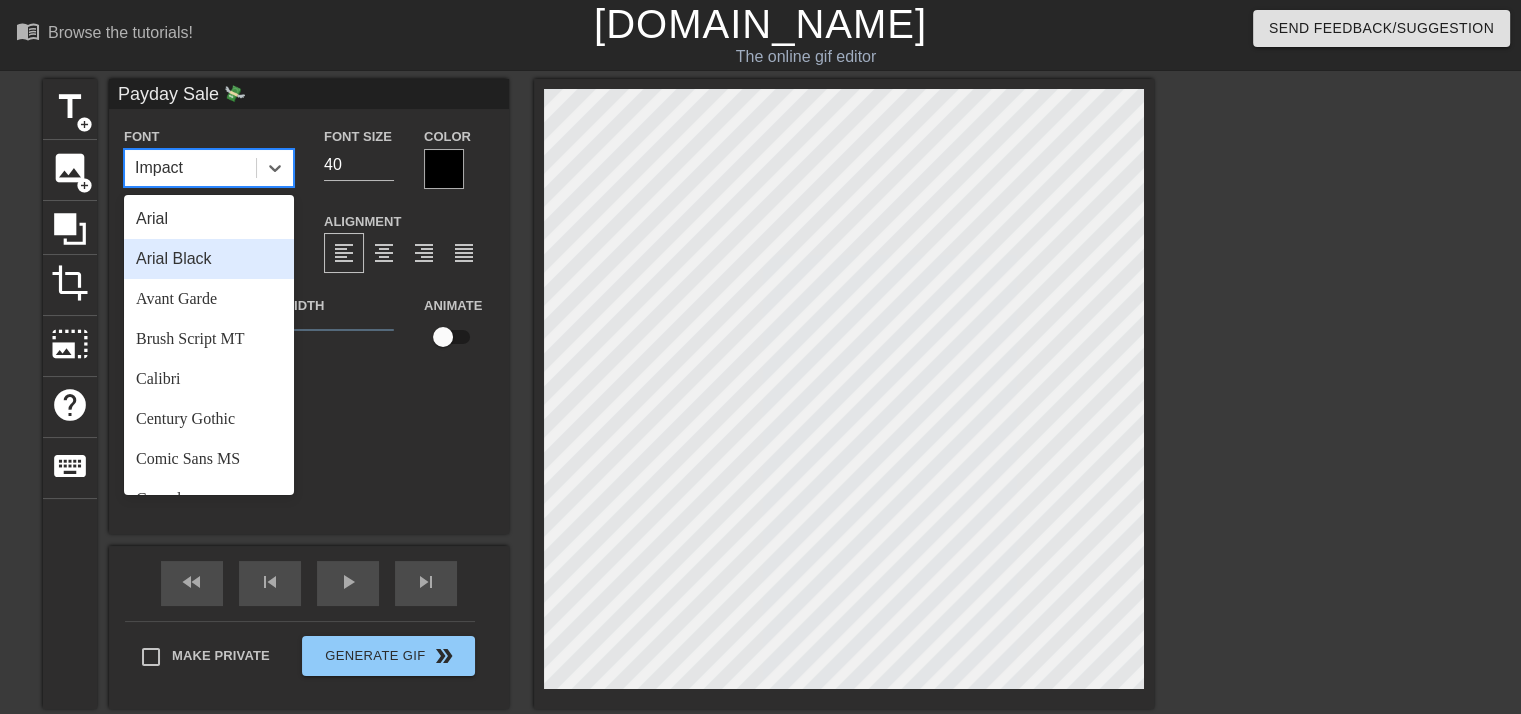 click on "Arial Black" at bounding box center [209, 259] 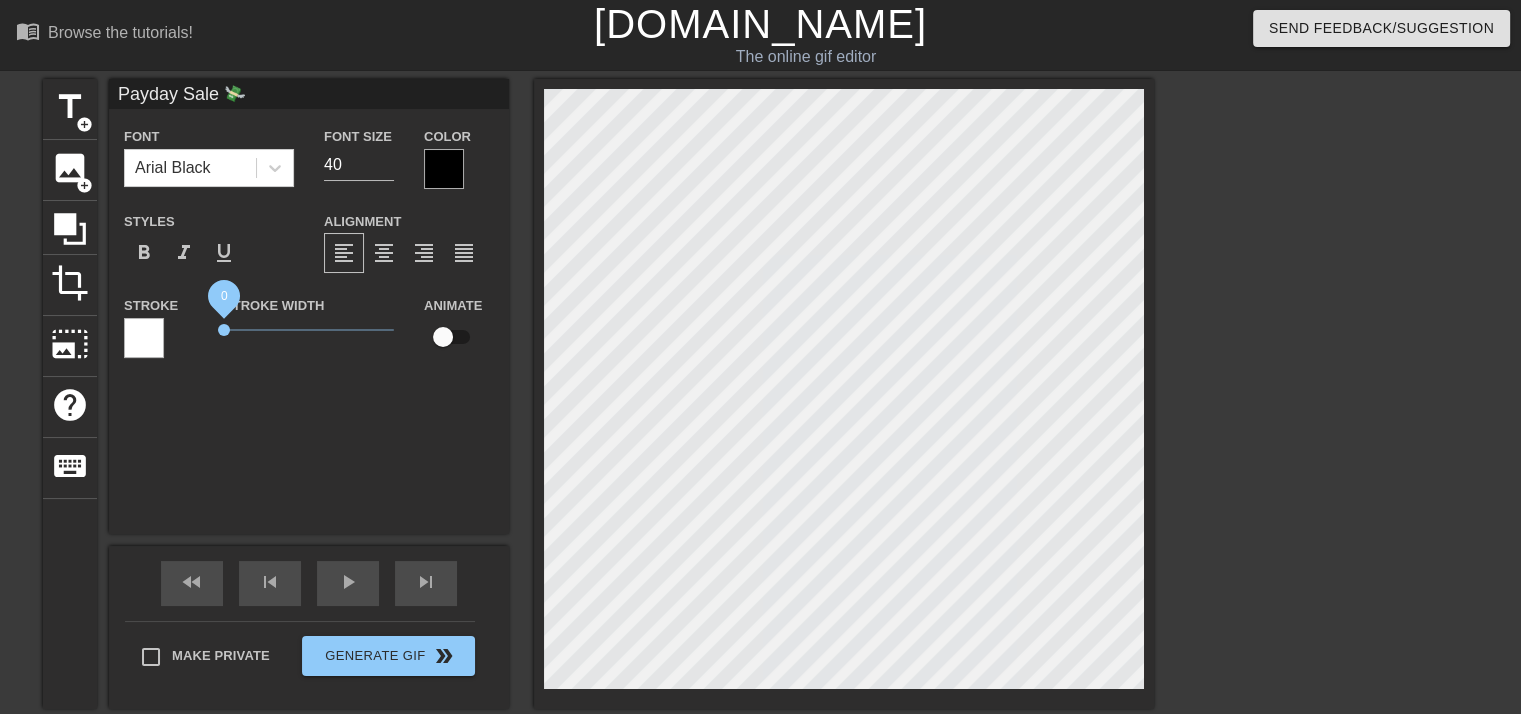 drag, startPoint x: 248, startPoint y: 333, endPoint x: 190, endPoint y: 328, distance: 58.21512 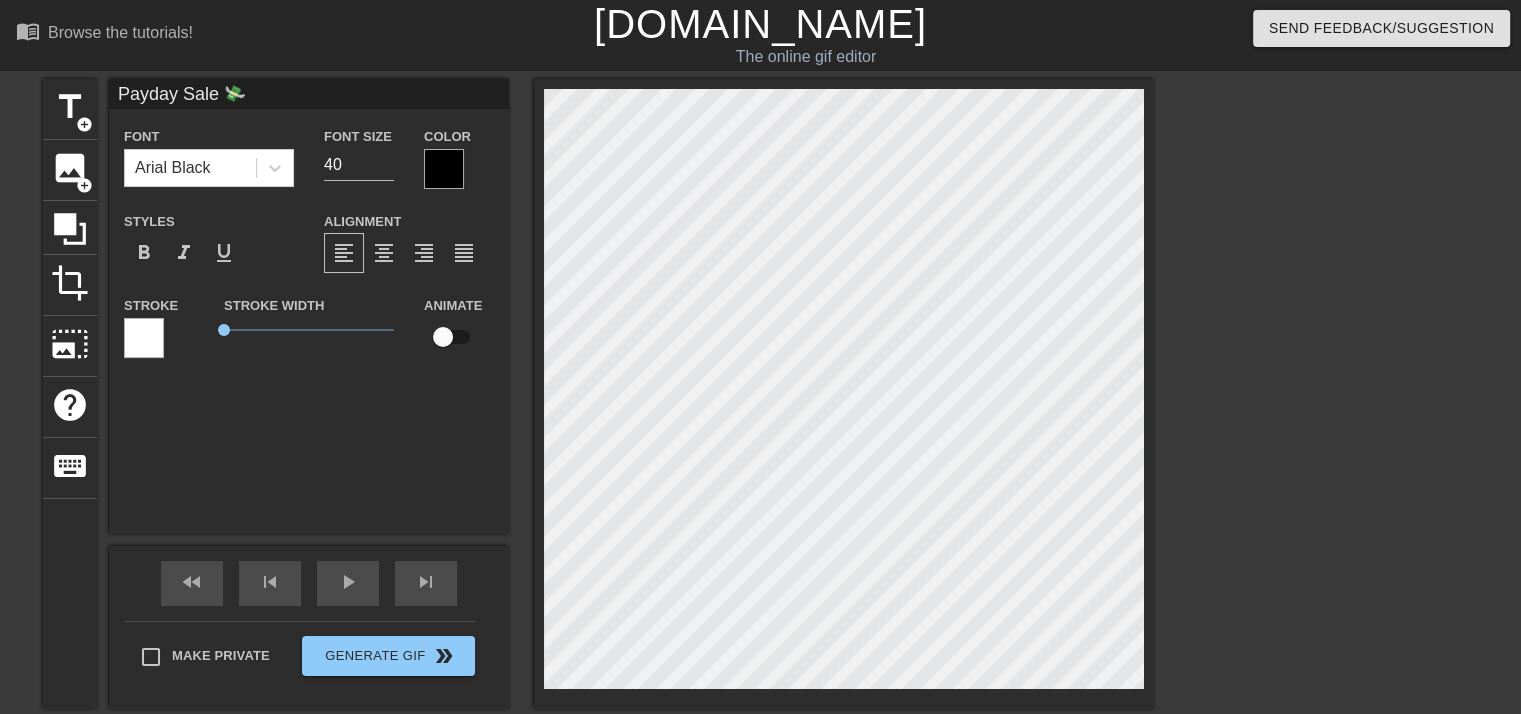 click at bounding box center (444, 169) 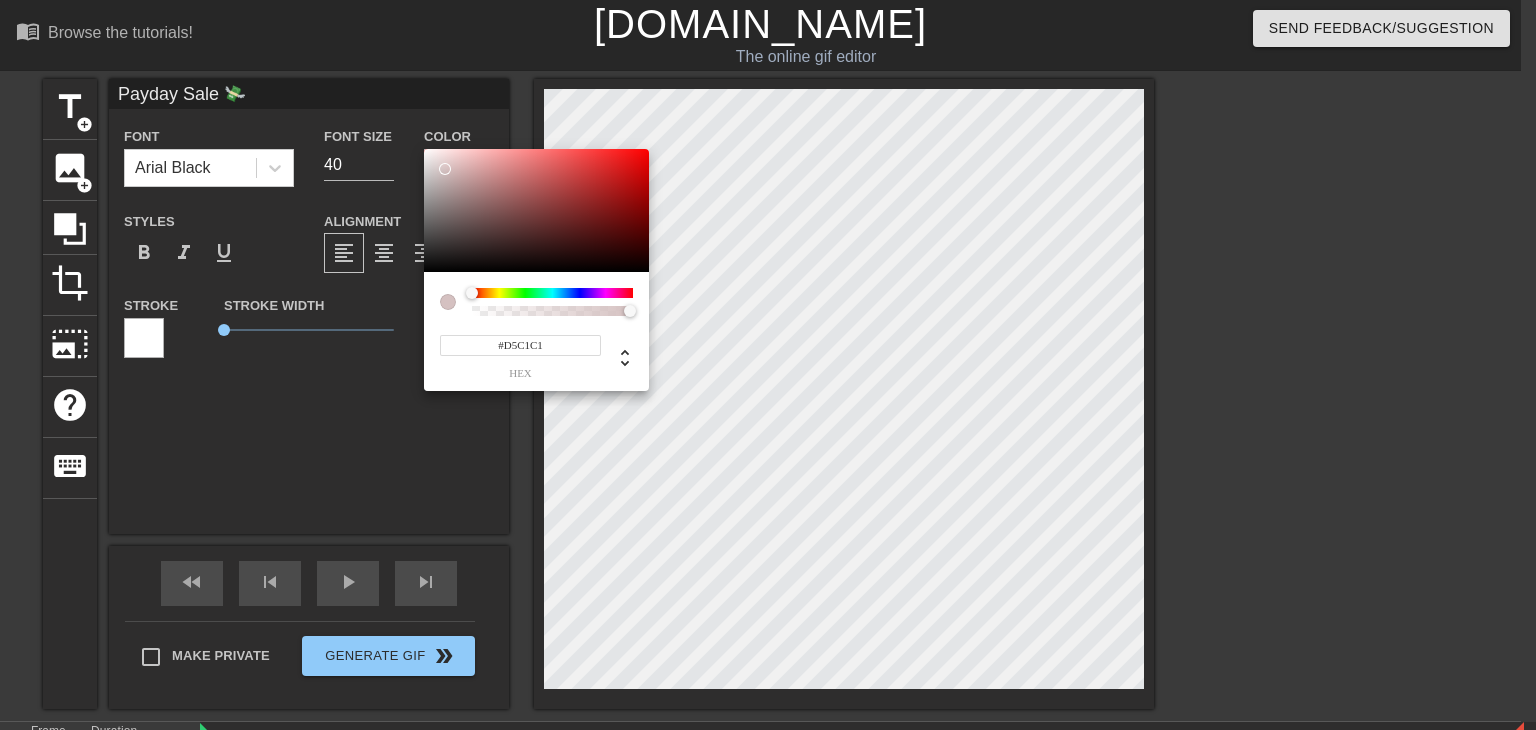 type on "#FFFFFF" 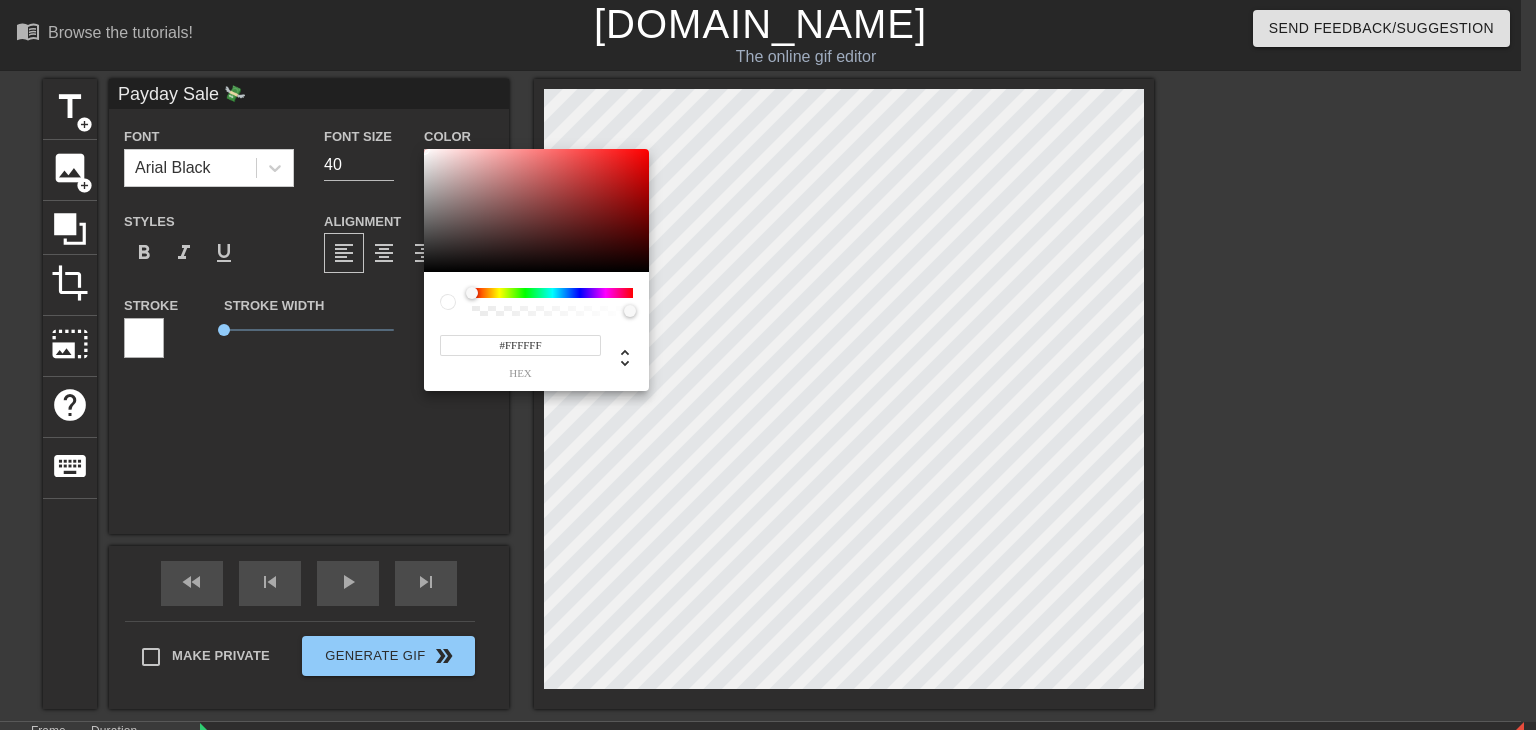 drag, startPoint x: 445, startPoint y: 169, endPoint x: 576, endPoint y: 138, distance: 134.61798 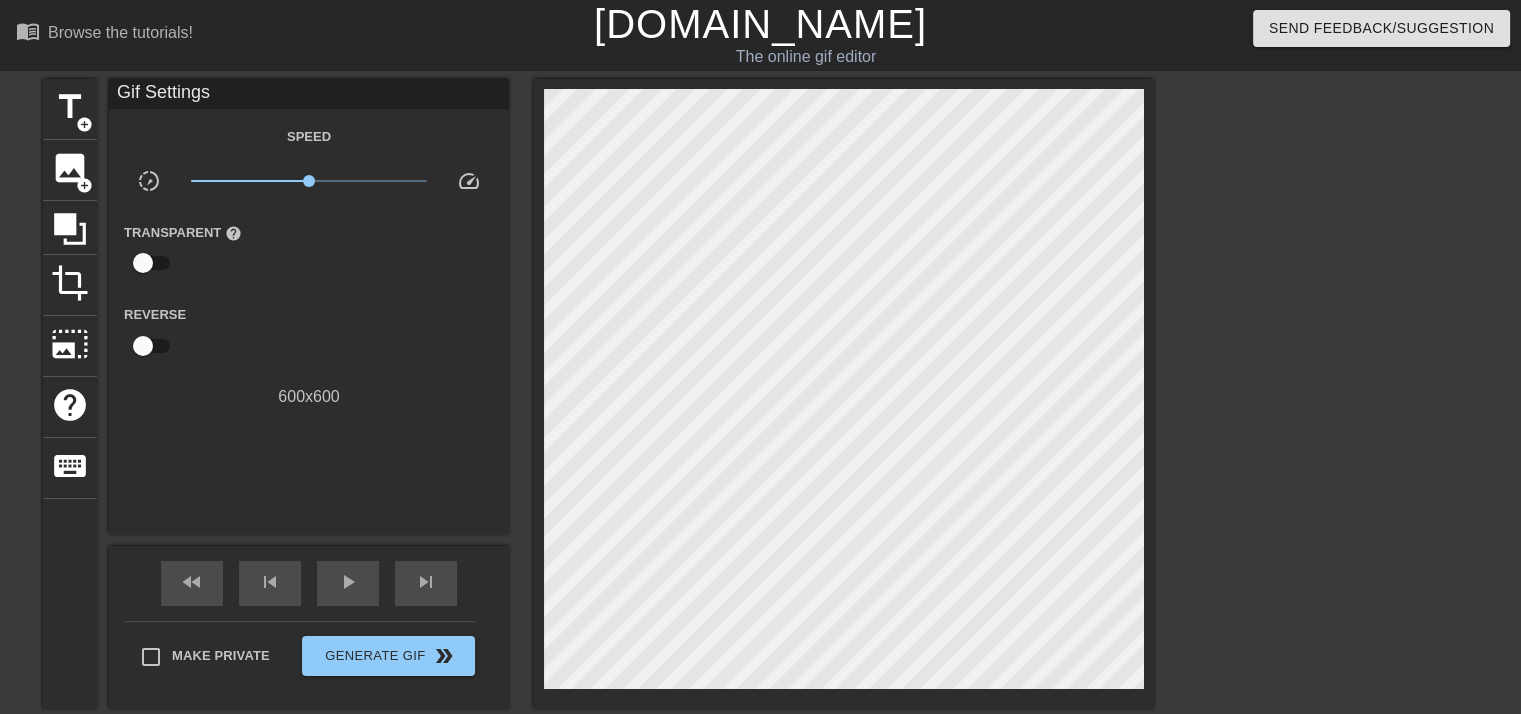 drag, startPoint x: 1329, startPoint y: 236, endPoint x: 1164, endPoint y: 241, distance: 165.07574 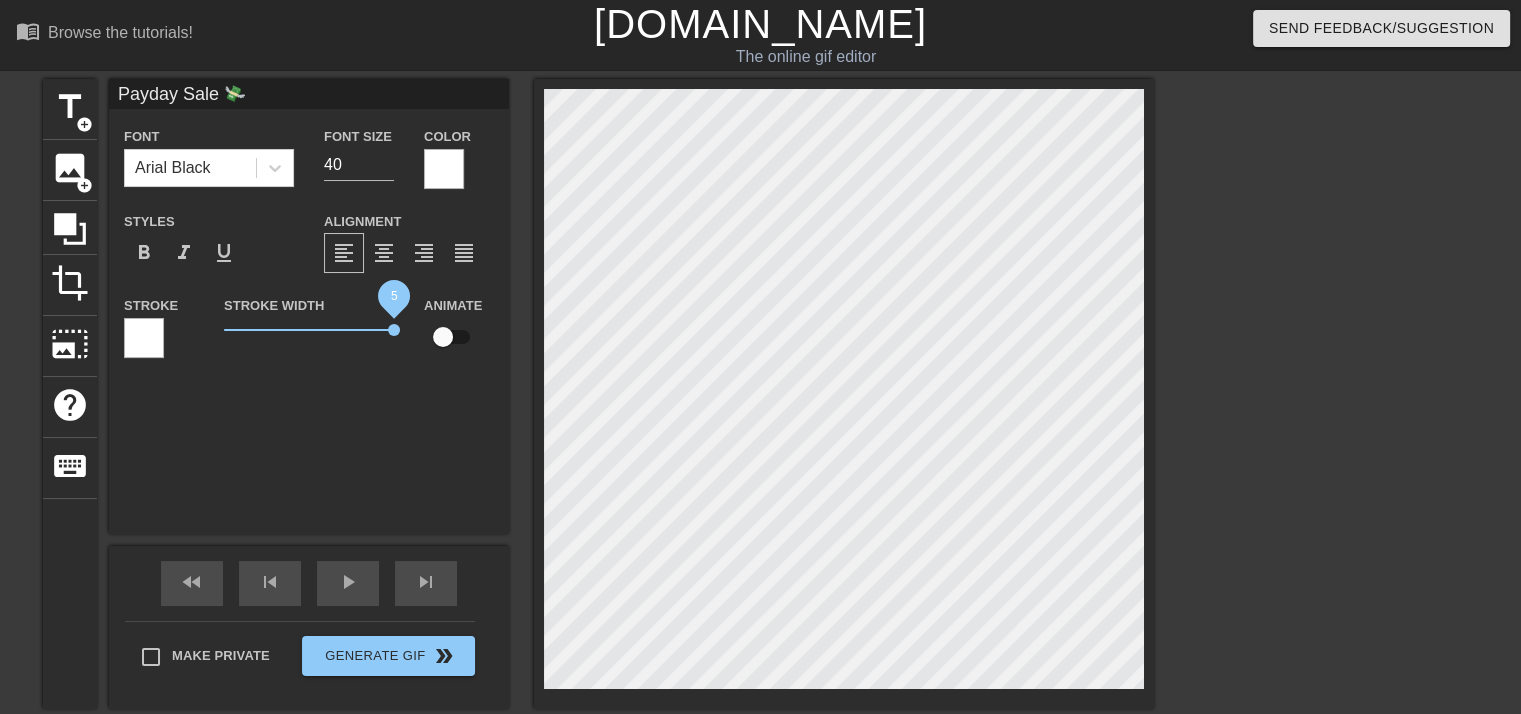 drag, startPoint x: 239, startPoint y: 318, endPoint x: 425, endPoint y: 326, distance: 186.17197 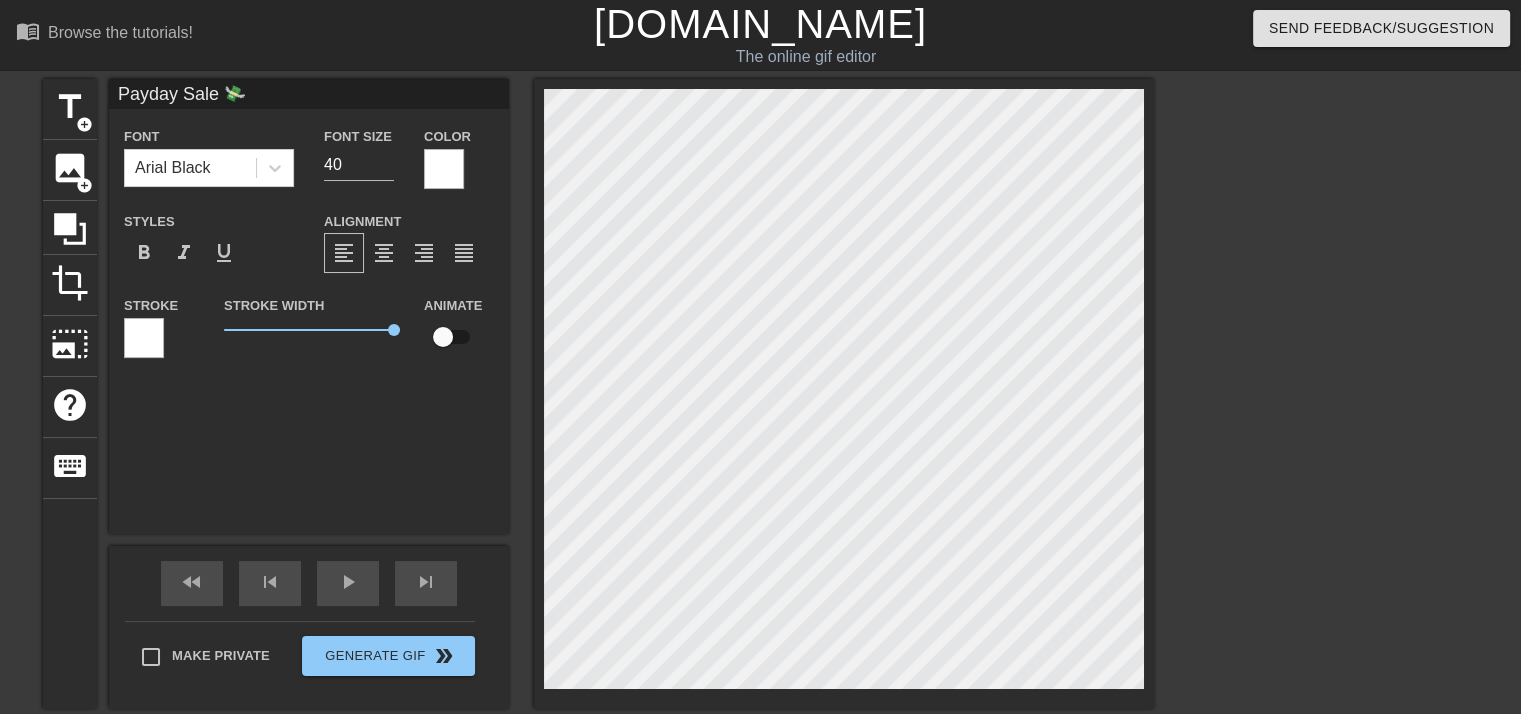 click at bounding box center [144, 338] 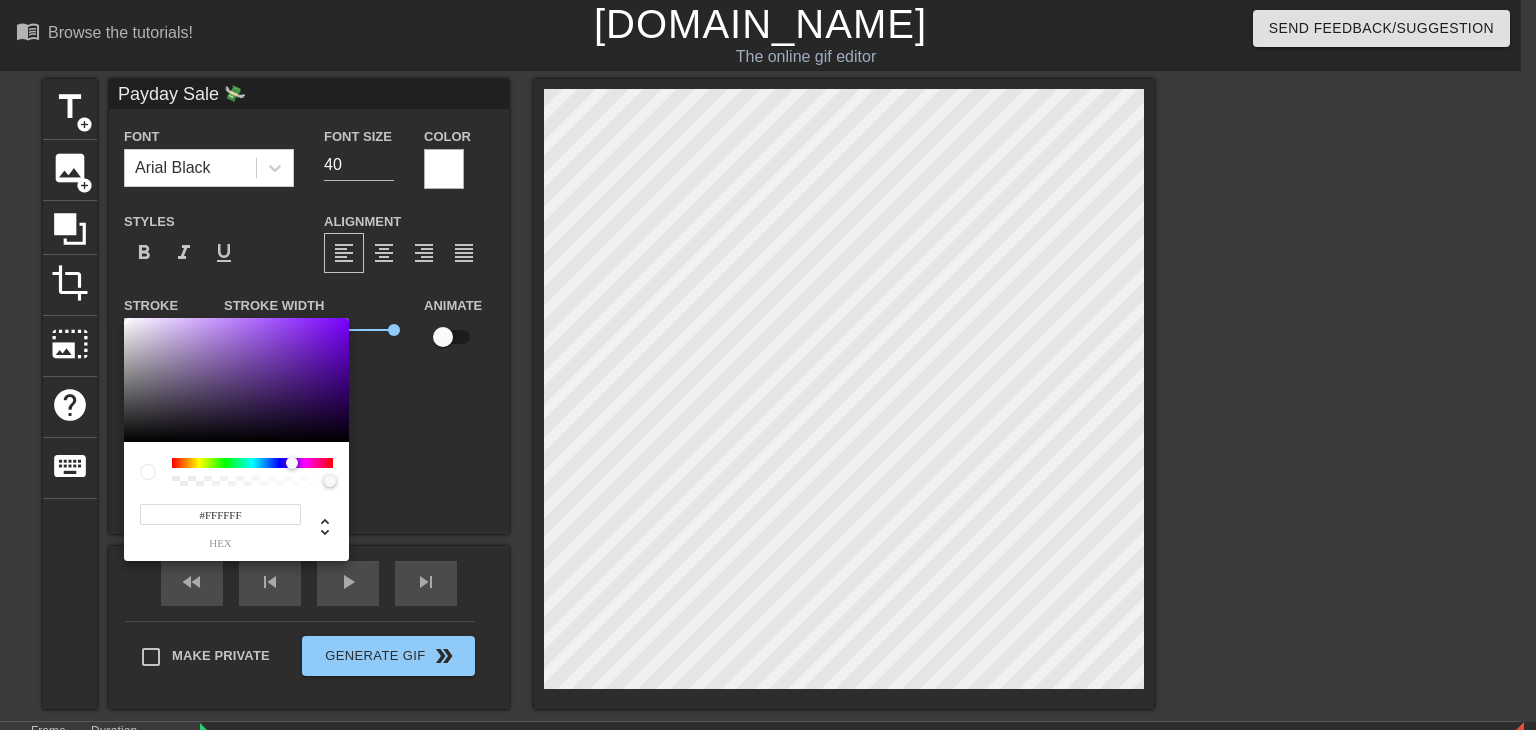 drag, startPoint x: 306, startPoint y: 465, endPoint x: 292, endPoint y: 467, distance: 14.142136 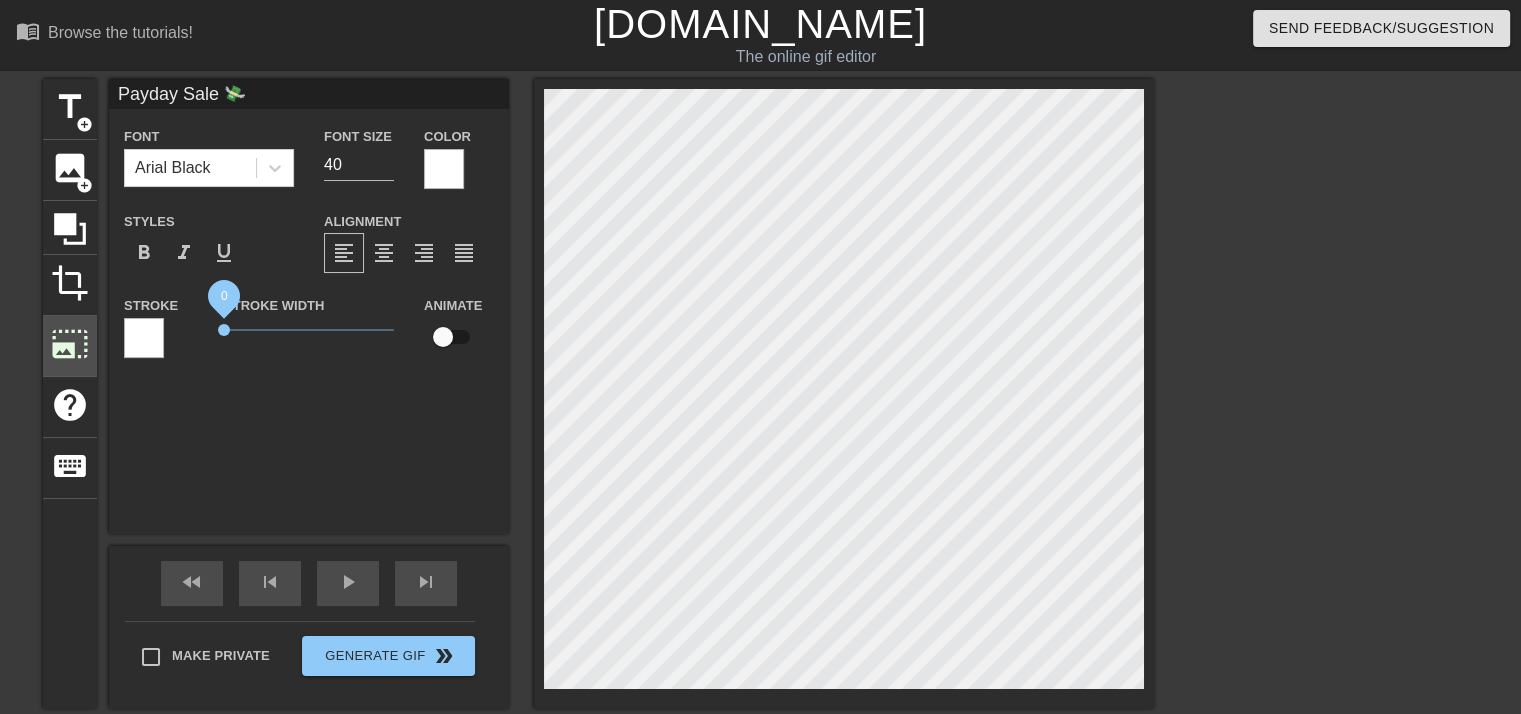 drag, startPoint x: 332, startPoint y: 333, endPoint x: 96, endPoint y: 337, distance: 236.03389 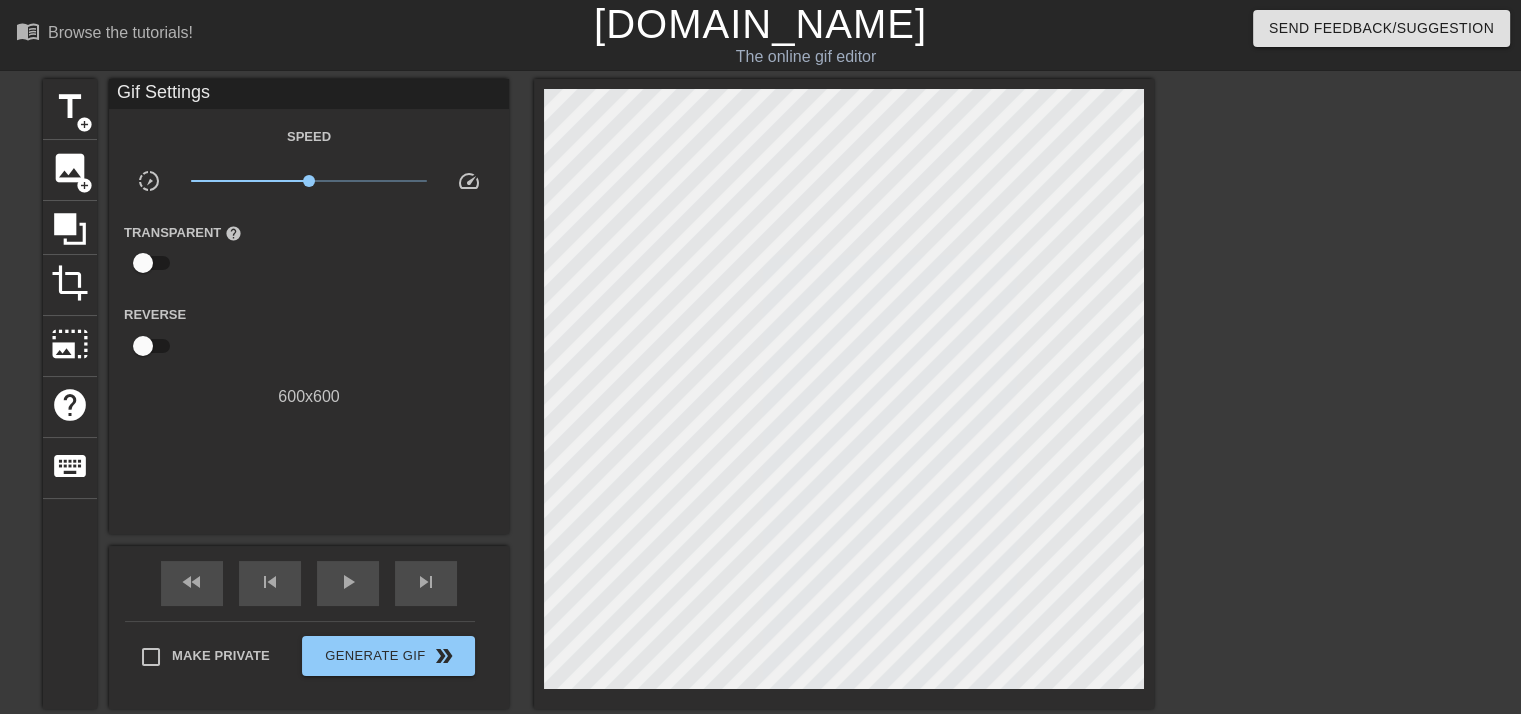 drag, startPoint x: 1209, startPoint y: 273, endPoint x: 1154, endPoint y: 264, distance: 55.7315 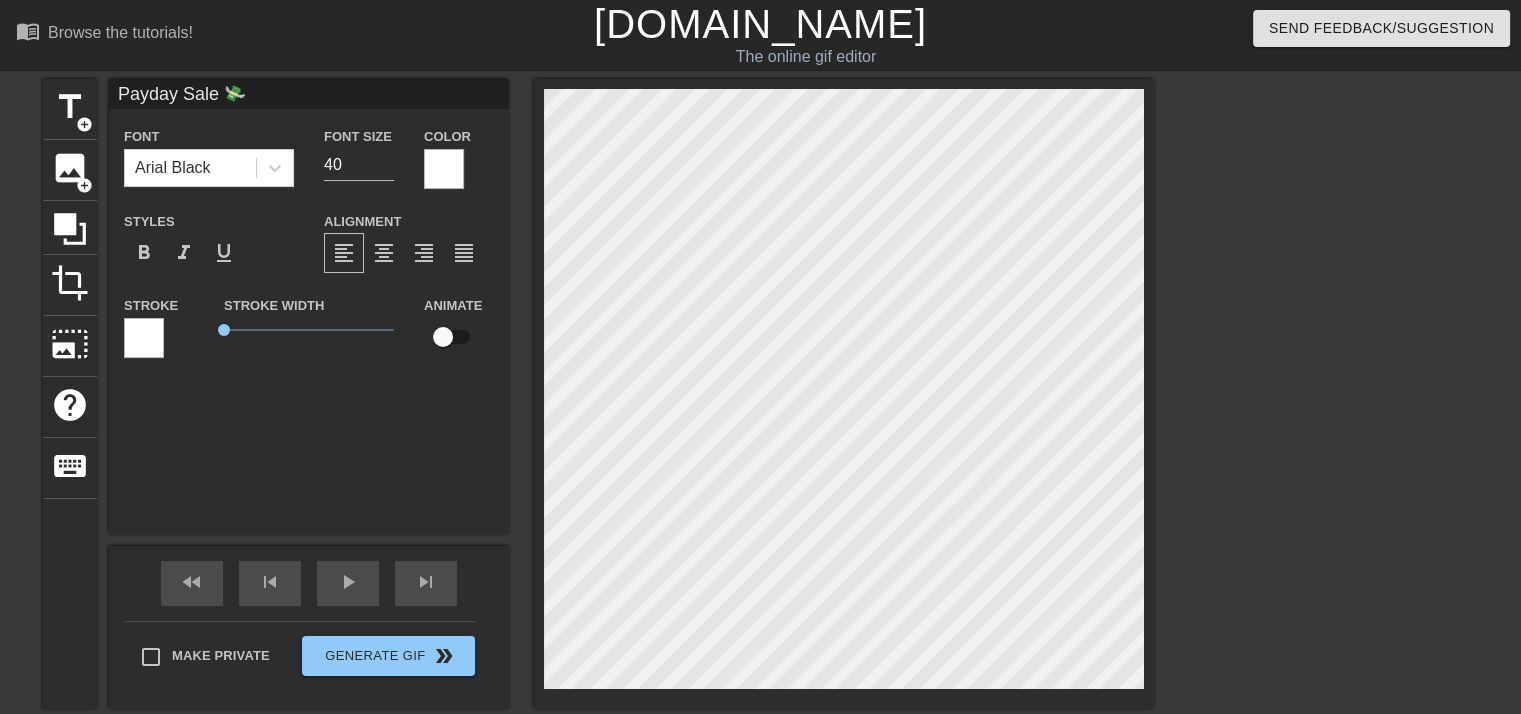 click on "title add_circle image add_circle crop photo_size_select_large help keyboard Payday Sale 💸 Font Arial Black Font Size 40 Color Styles format_bold format_italic format_underline Alignment format_align_left format_align_center format_align_right format_align_justify Stroke Stroke Width 0 Animate fast_rewind skip_previous play_arrow skip_next Make Private Generate Gif double_arrow" at bounding box center [598, 394] 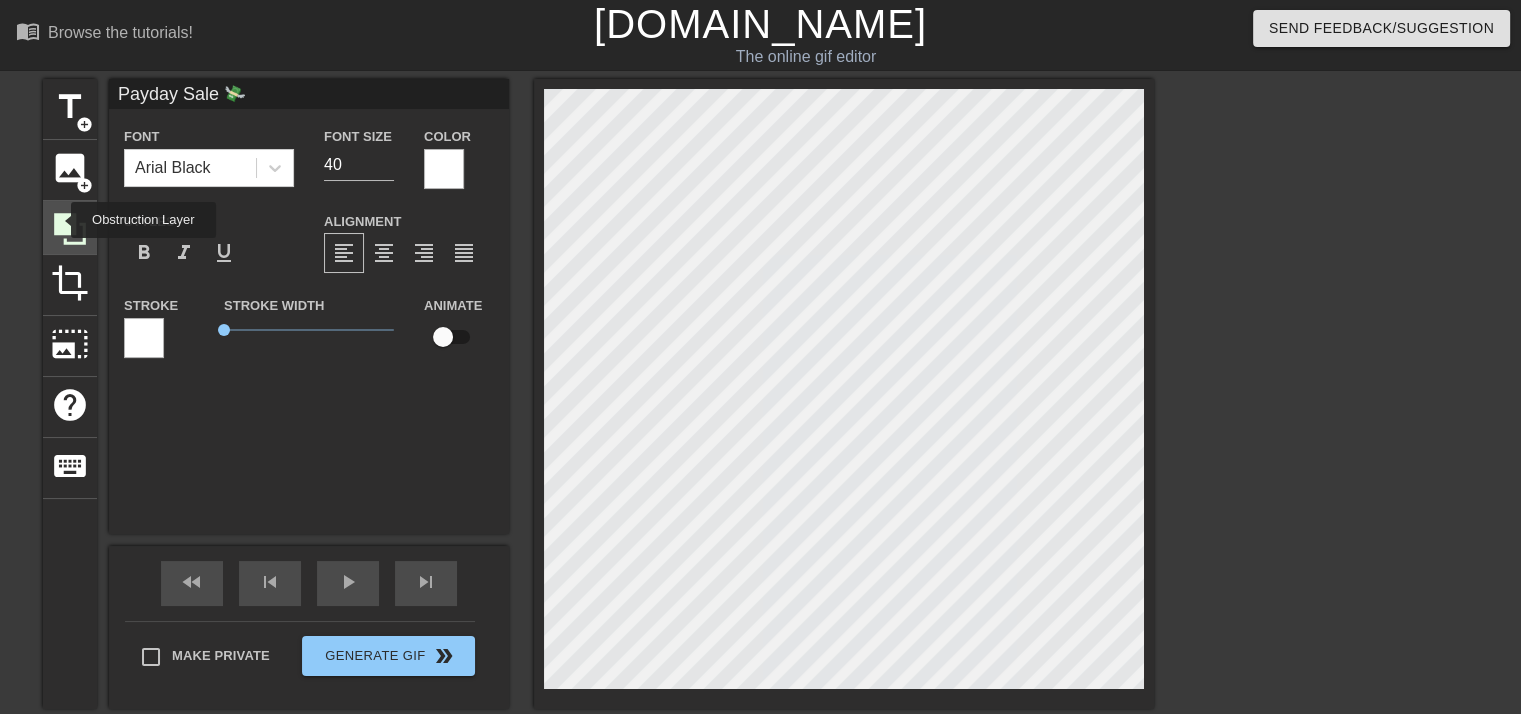 click 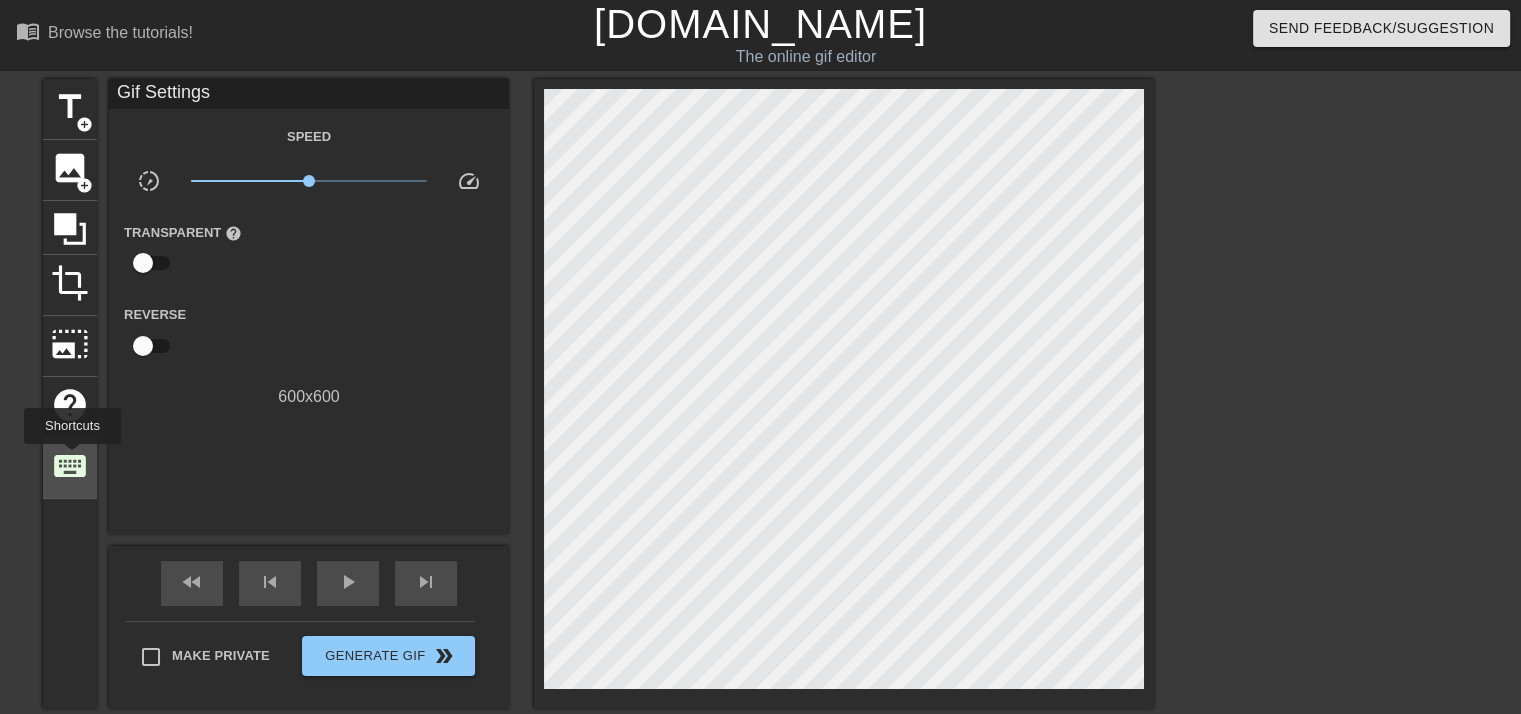 click on "keyboard" at bounding box center [70, 466] 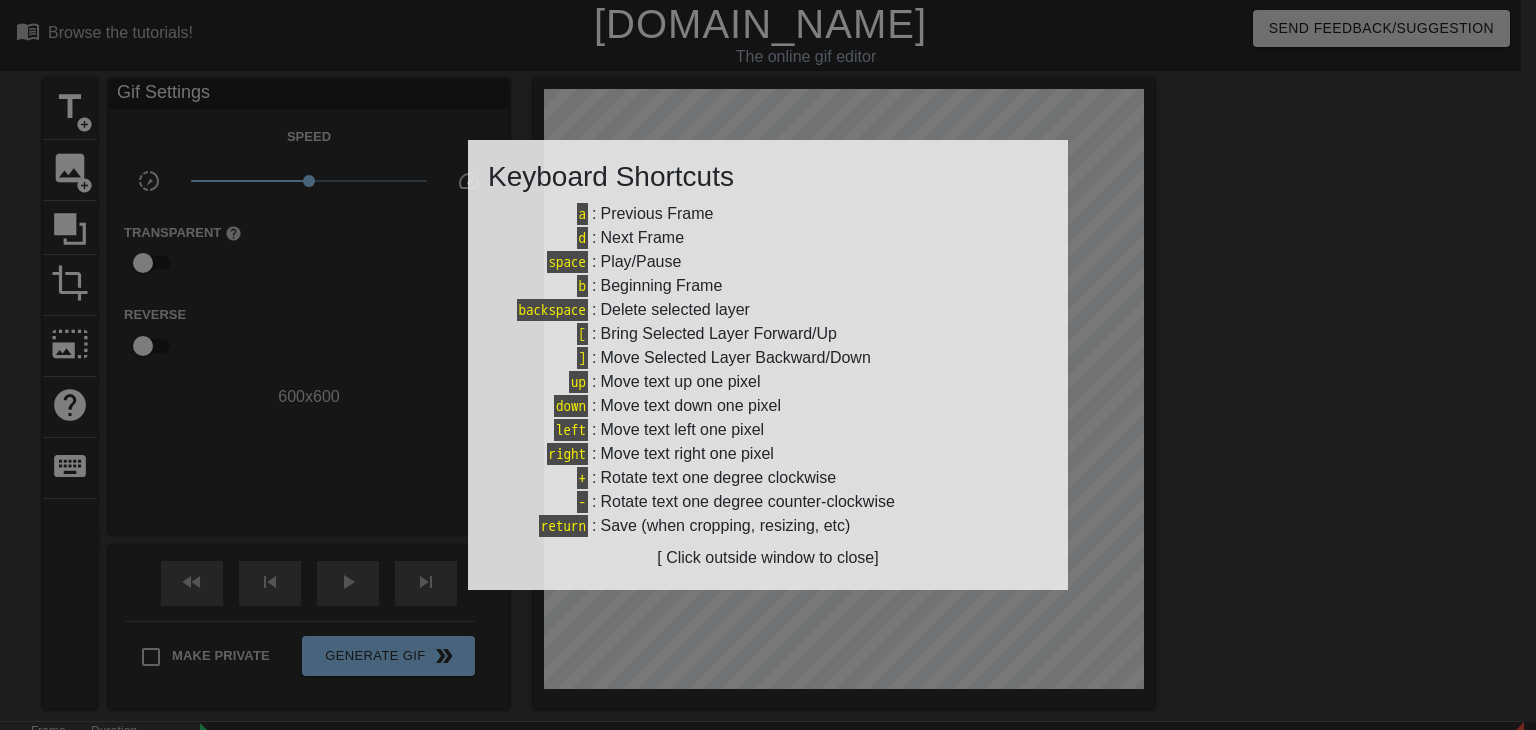 click at bounding box center [768, 365] 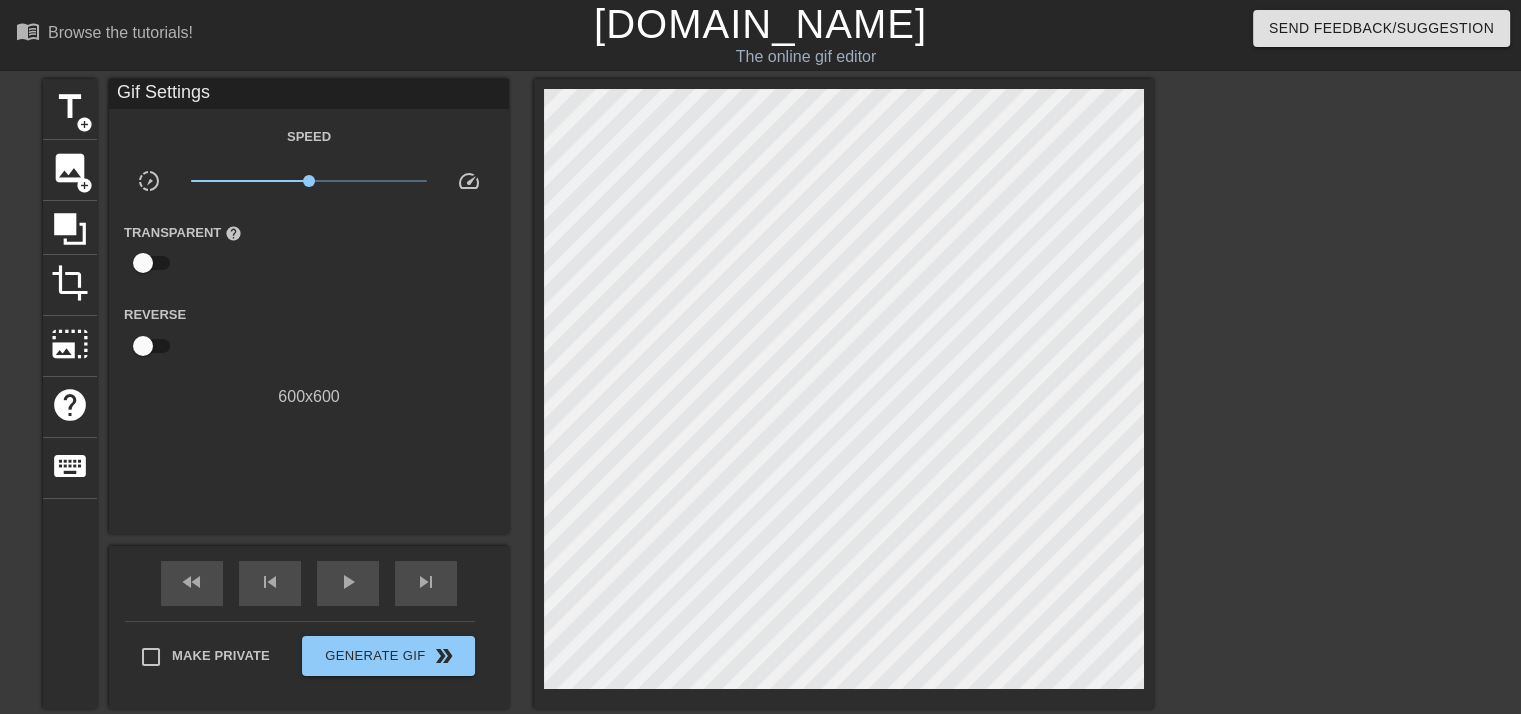 click at bounding box center [1328, 379] 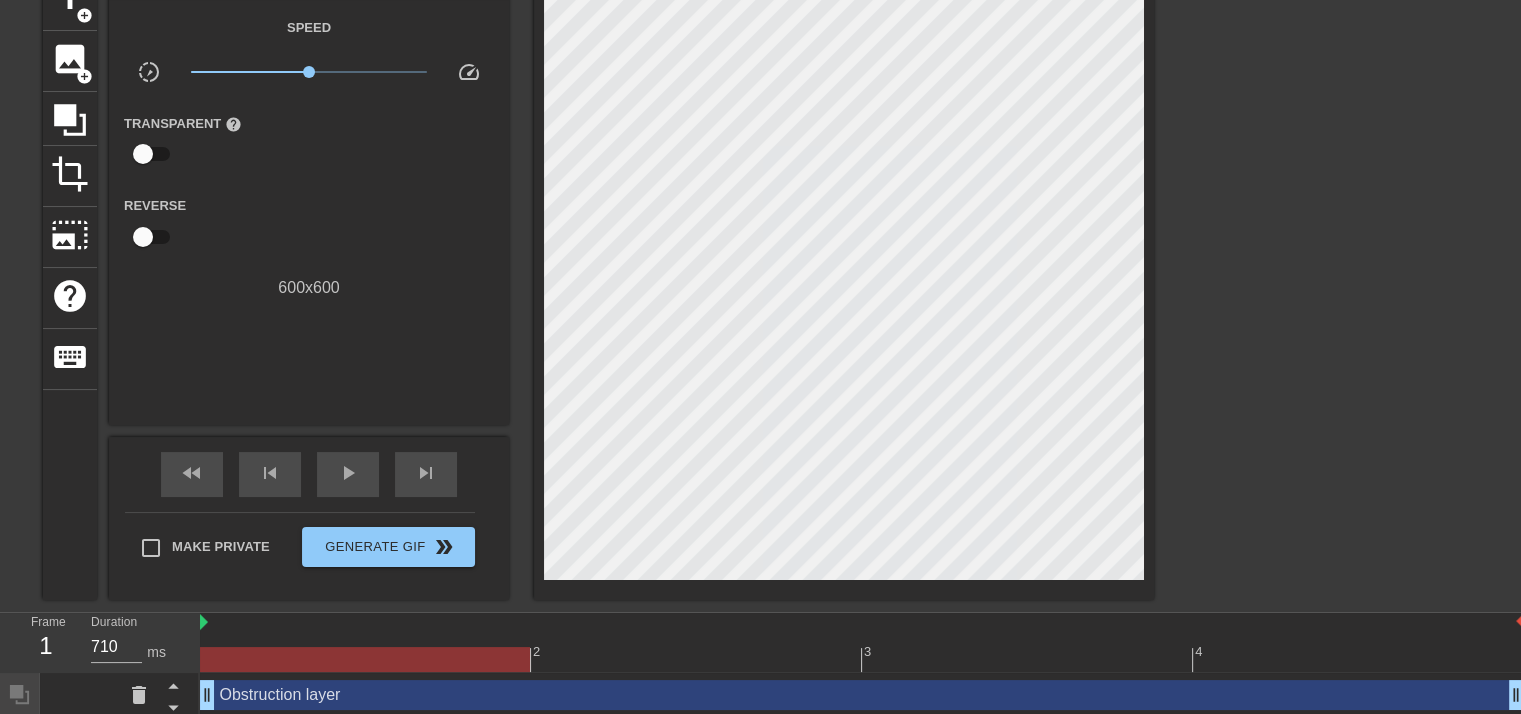 scroll, scrollTop: 161, scrollLeft: 0, axis: vertical 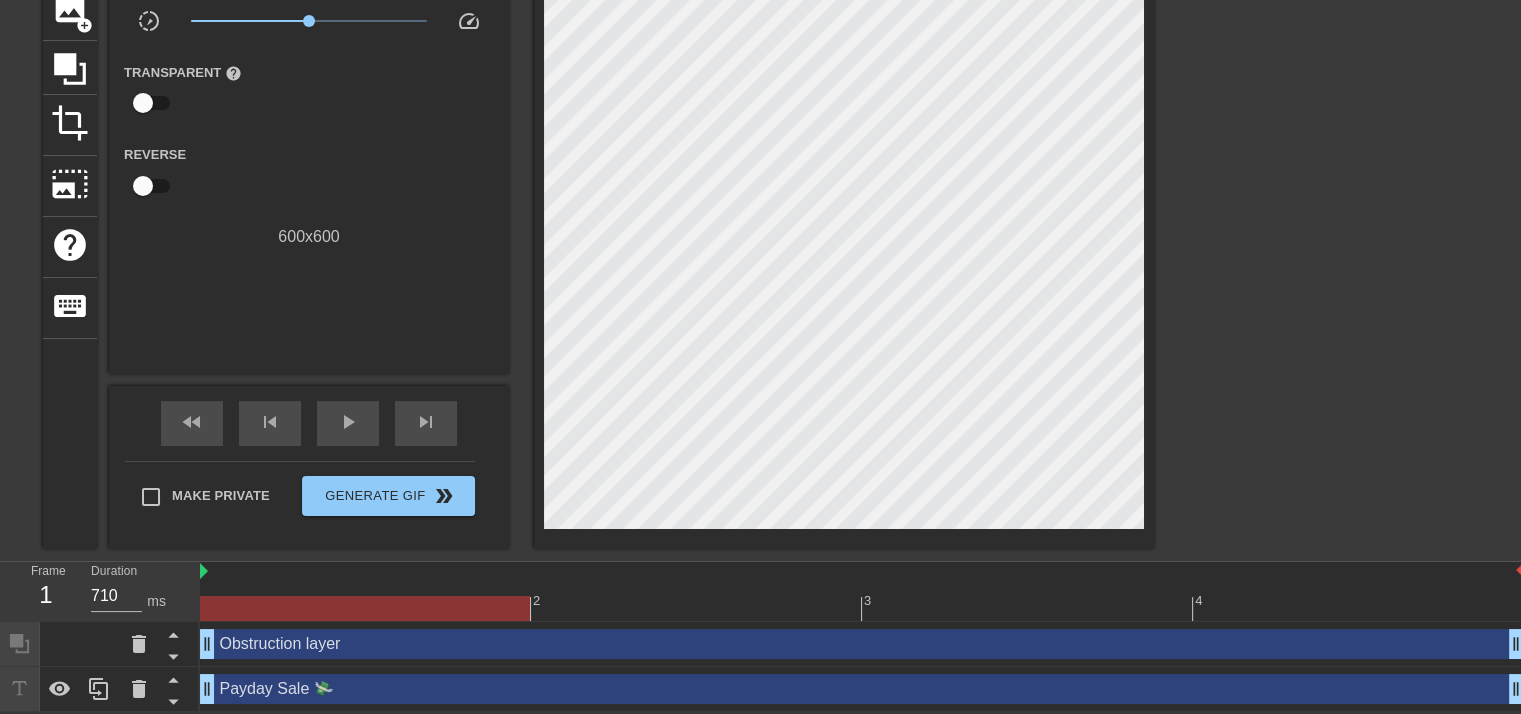 click on "Obstruction layer drag_handle drag_handle" at bounding box center (862, 644) 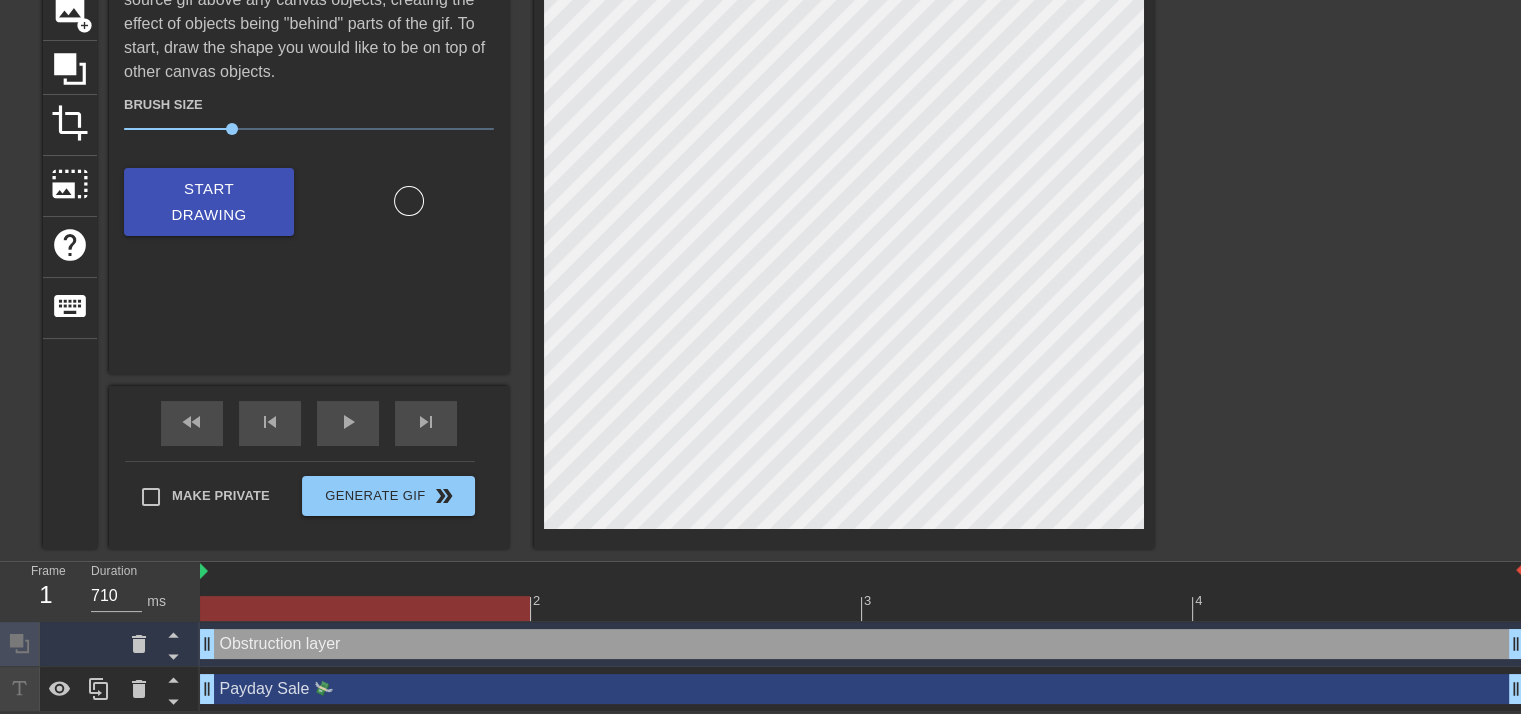 drag, startPoint x: 481, startPoint y: 705, endPoint x: 465, endPoint y: 689, distance: 22.627417 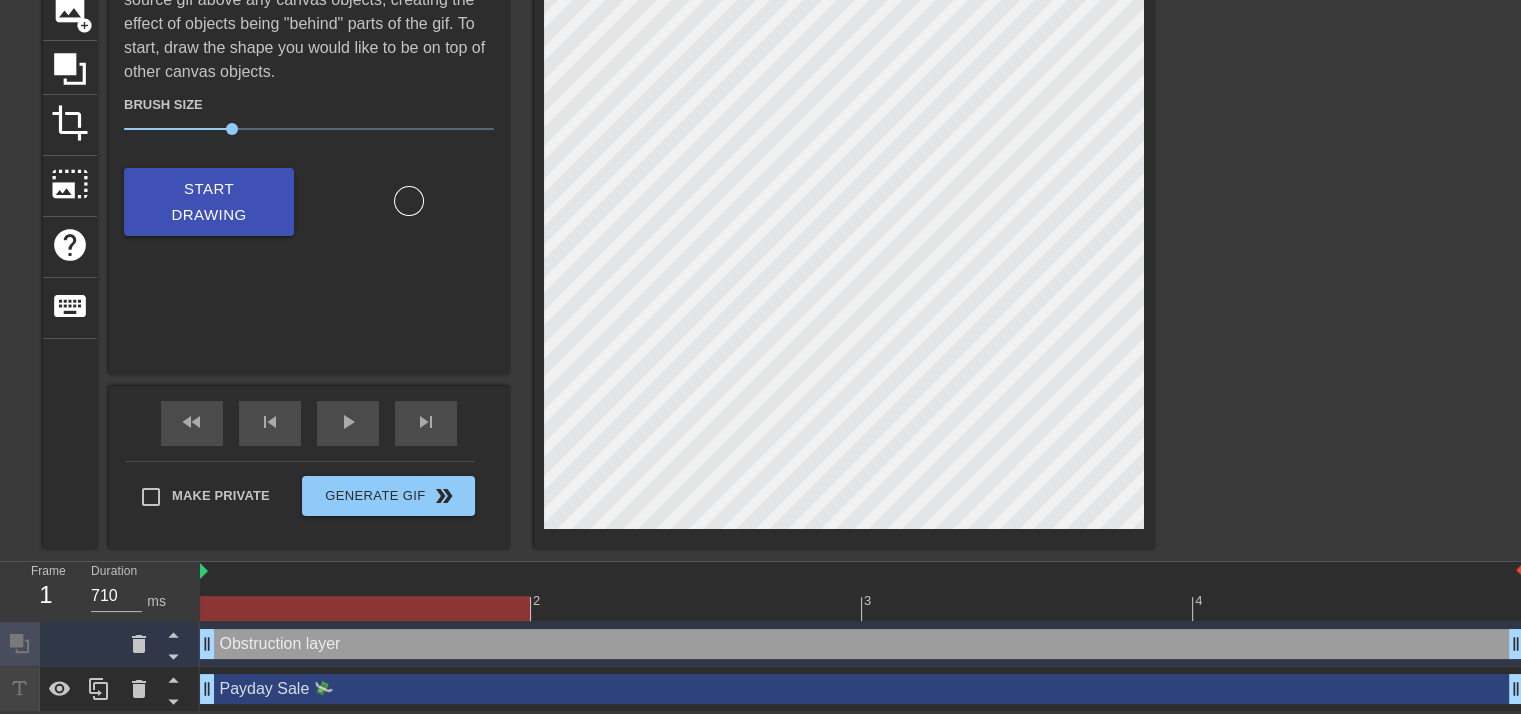 click on "Obstruction layer drag_handle drag_handle" at bounding box center (862, 644) 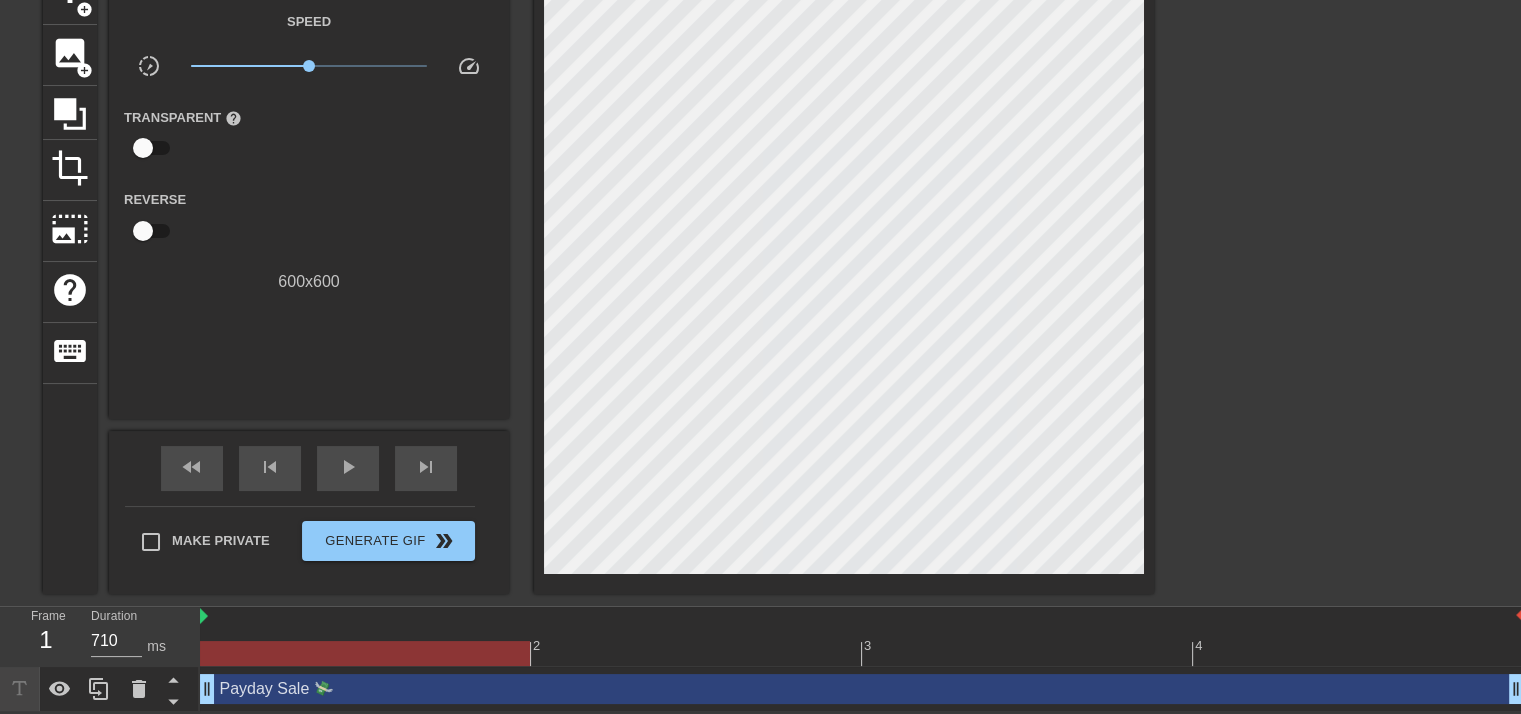 scroll, scrollTop: 116, scrollLeft: 0, axis: vertical 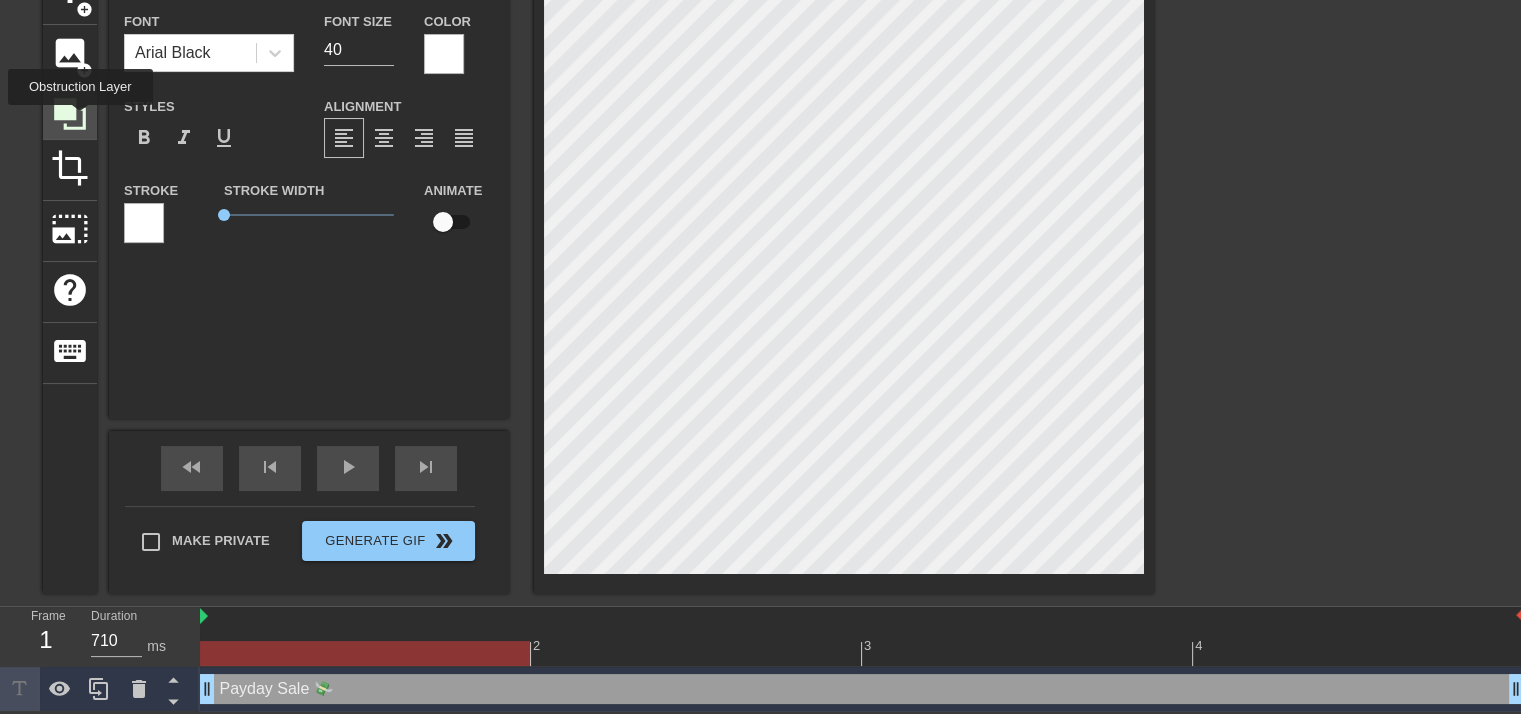 click 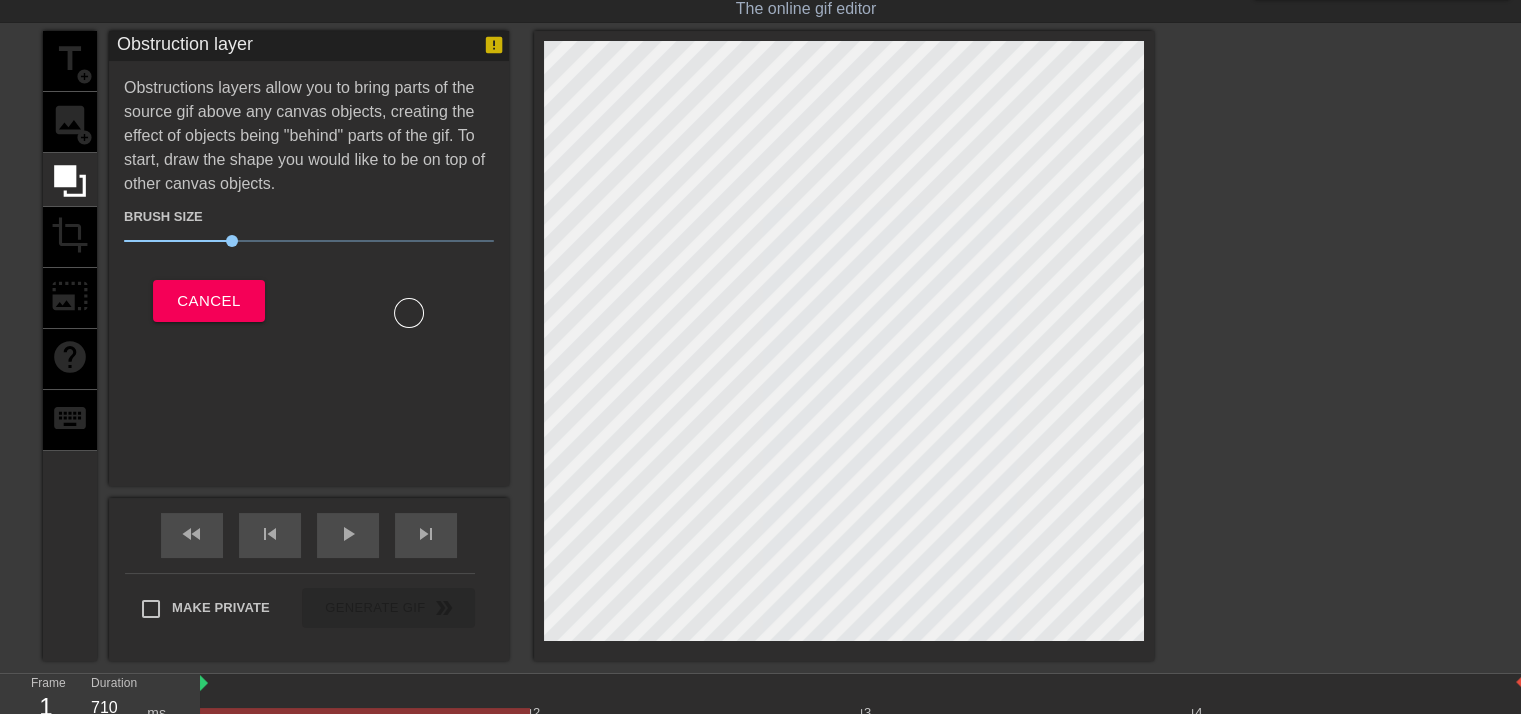 scroll, scrollTop: 0, scrollLeft: 0, axis: both 